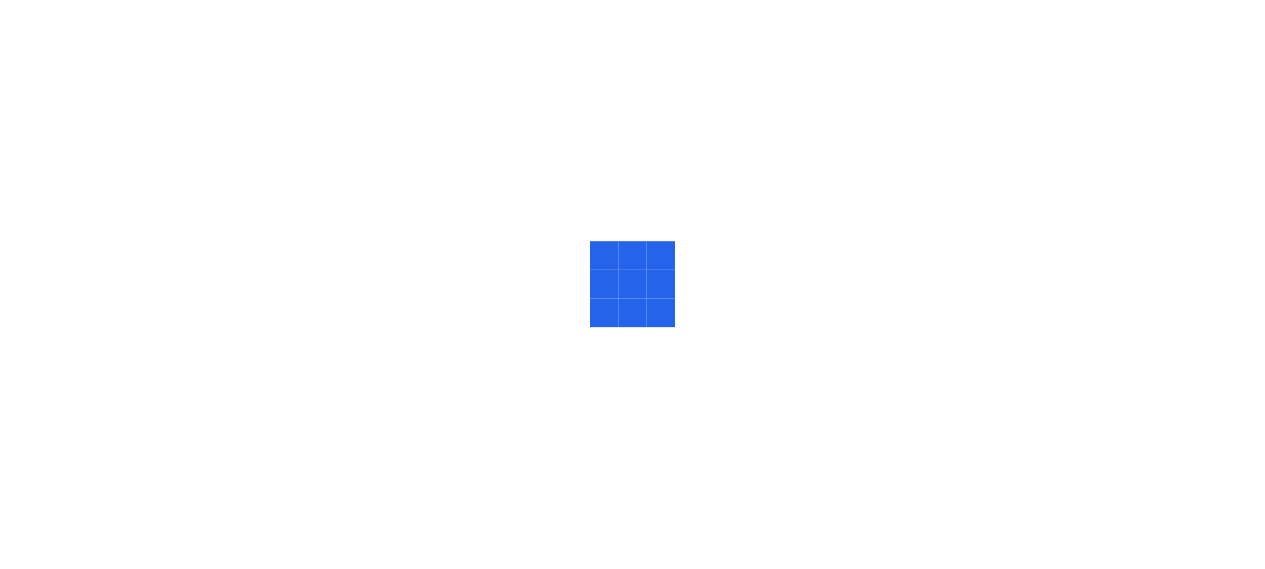scroll, scrollTop: 0, scrollLeft: 0, axis: both 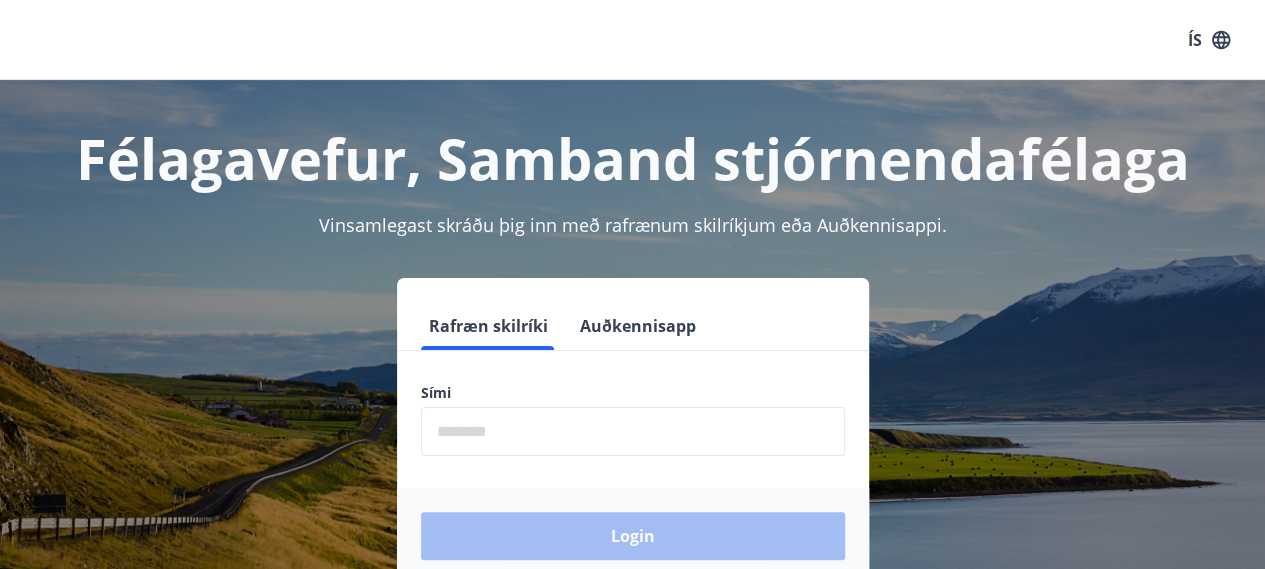 click at bounding box center [633, 431] 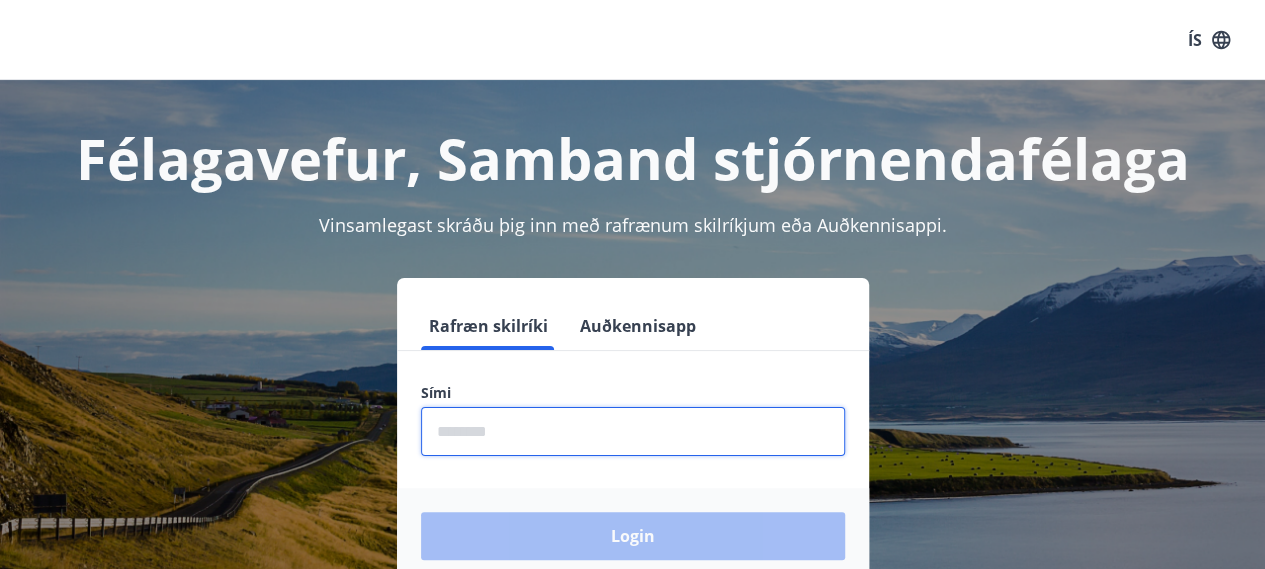 type on "********" 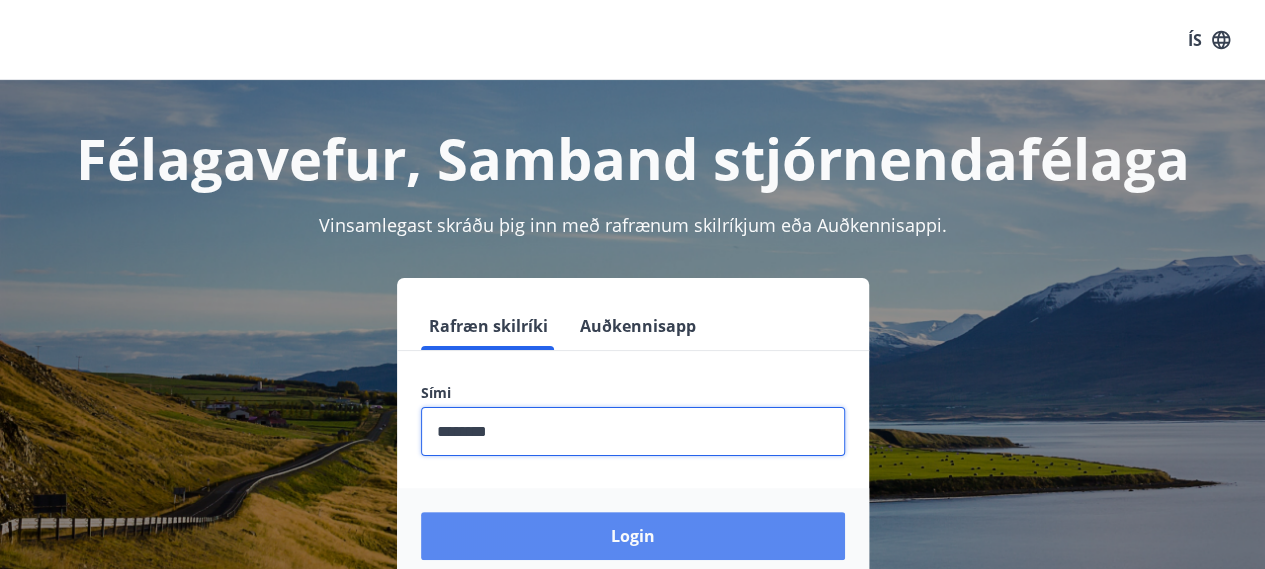 click on "Login" at bounding box center [633, 536] 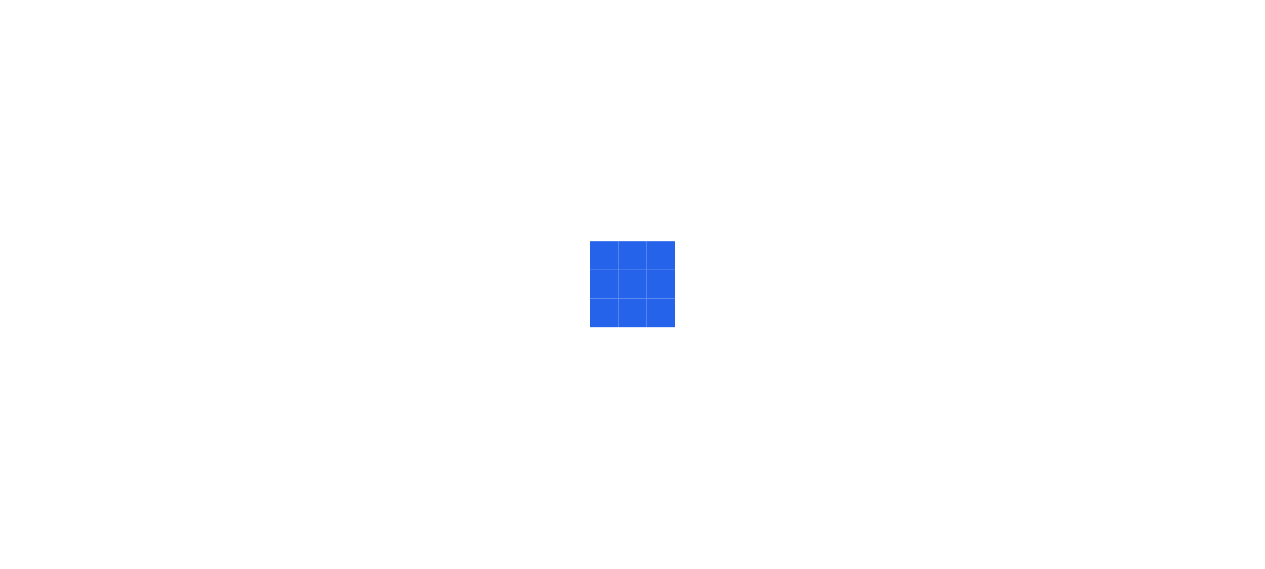 scroll, scrollTop: 0, scrollLeft: 0, axis: both 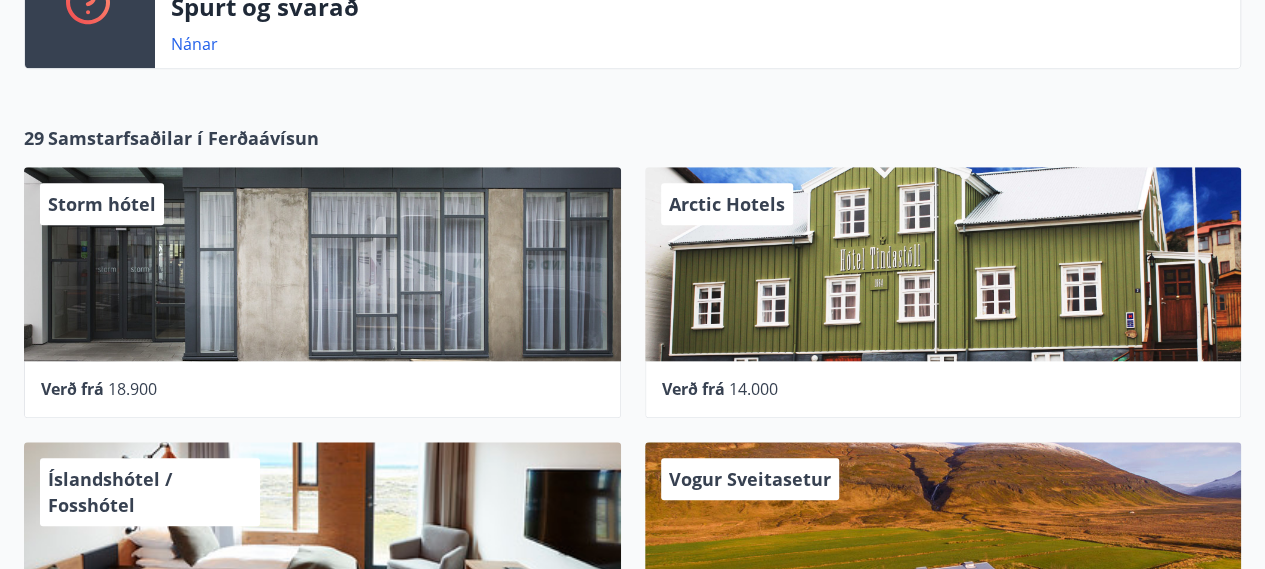 click on "Storm hótel" at bounding box center (102, 204) 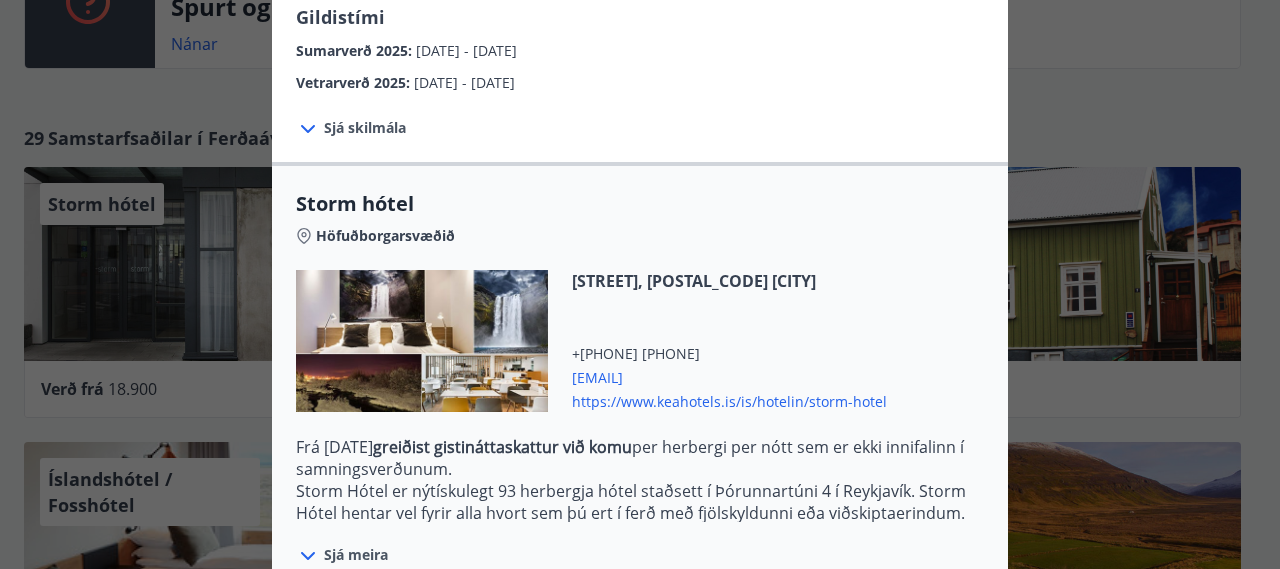 scroll, scrollTop: 0, scrollLeft: 0, axis: both 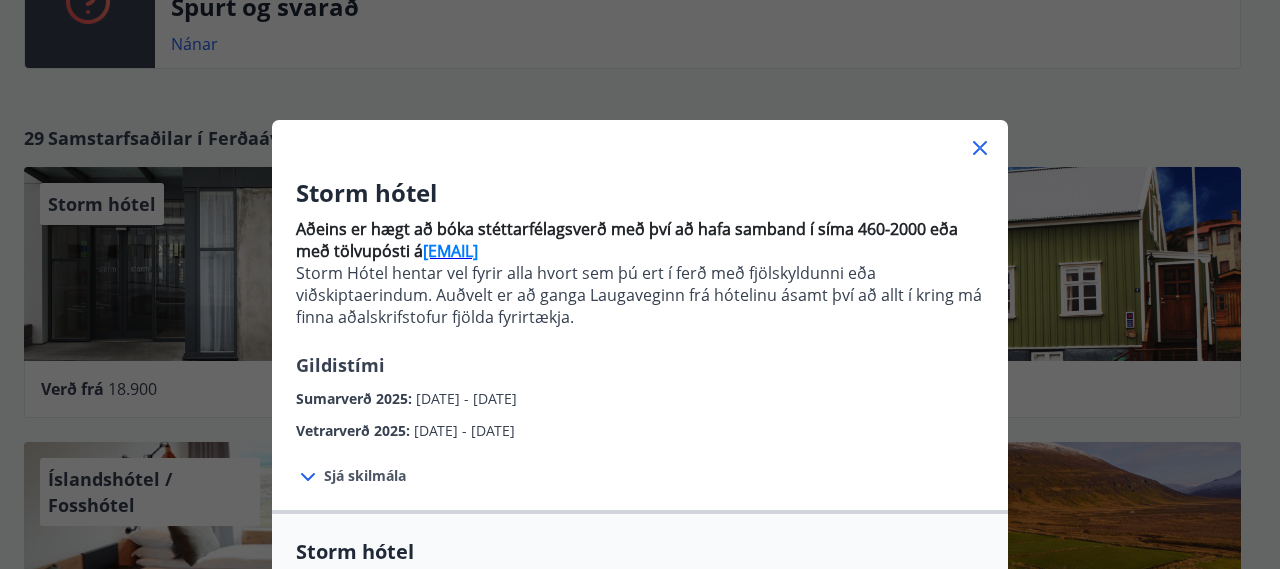 click 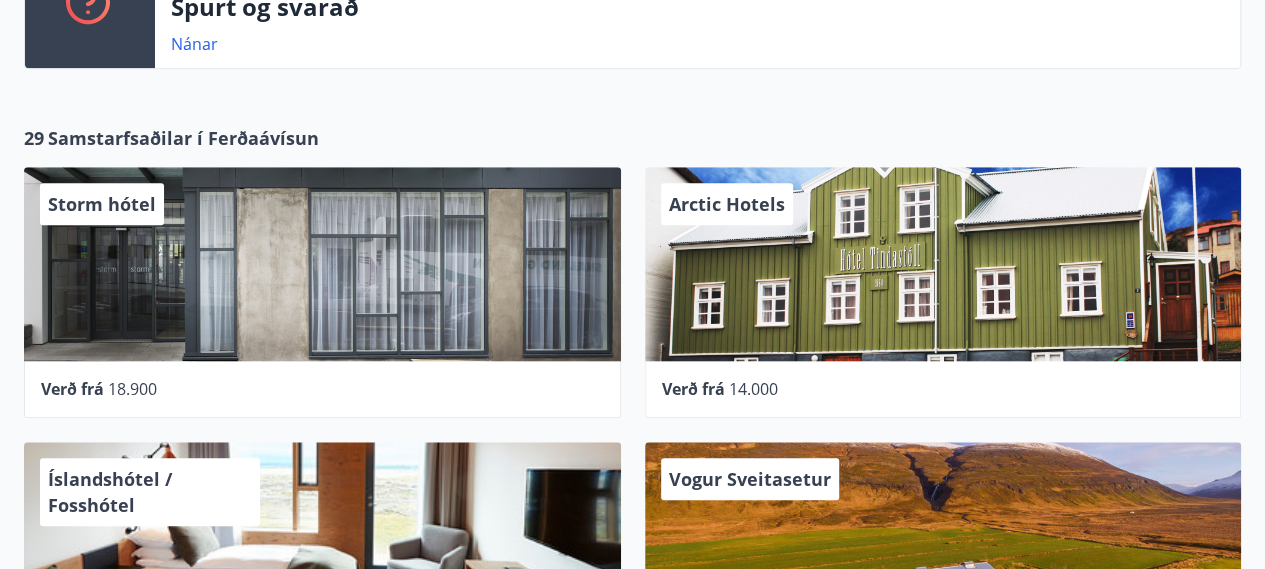 click on "Arctic Hotels" at bounding box center [727, 204] 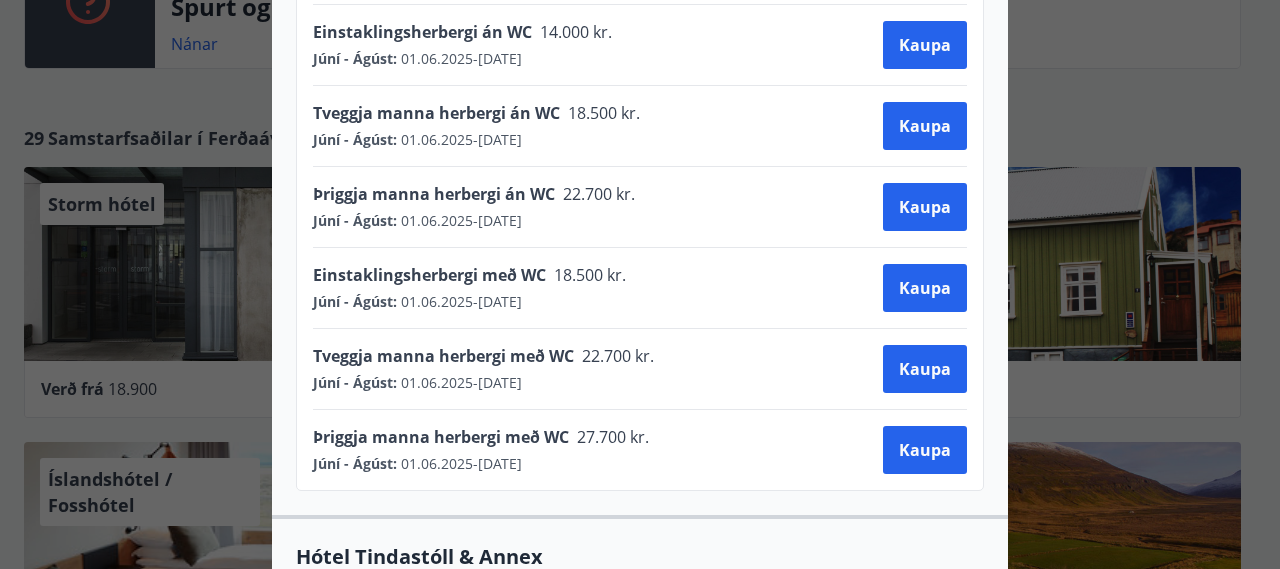 scroll, scrollTop: 1160, scrollLeft: 0, axis: vertical 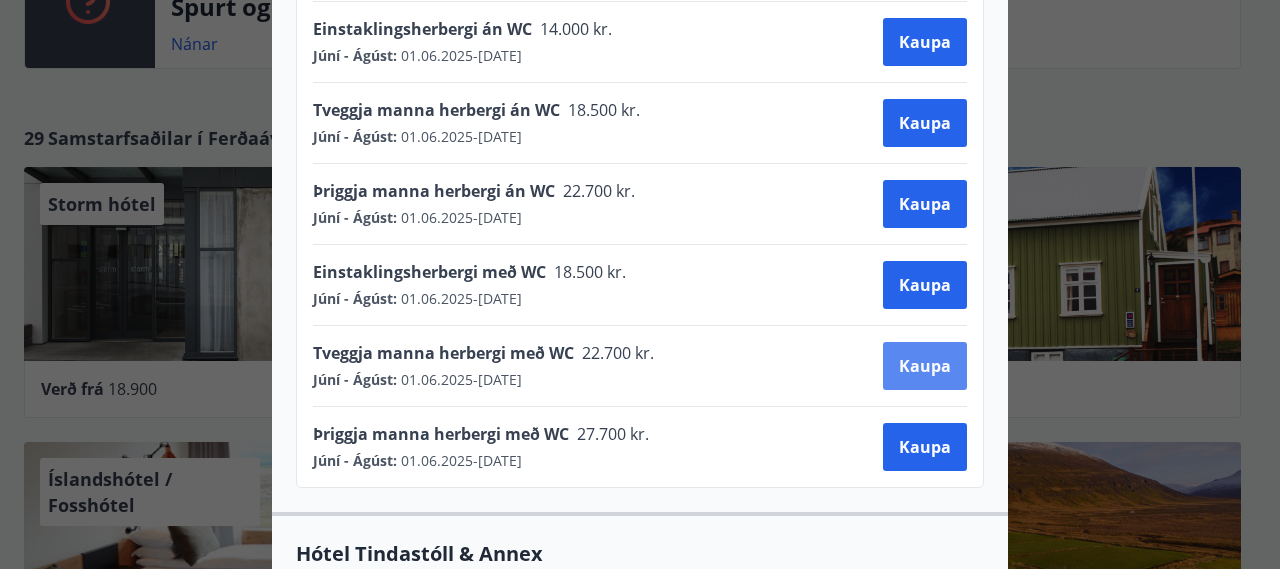 click on "Kaupa" at bounding box center [925, 366] 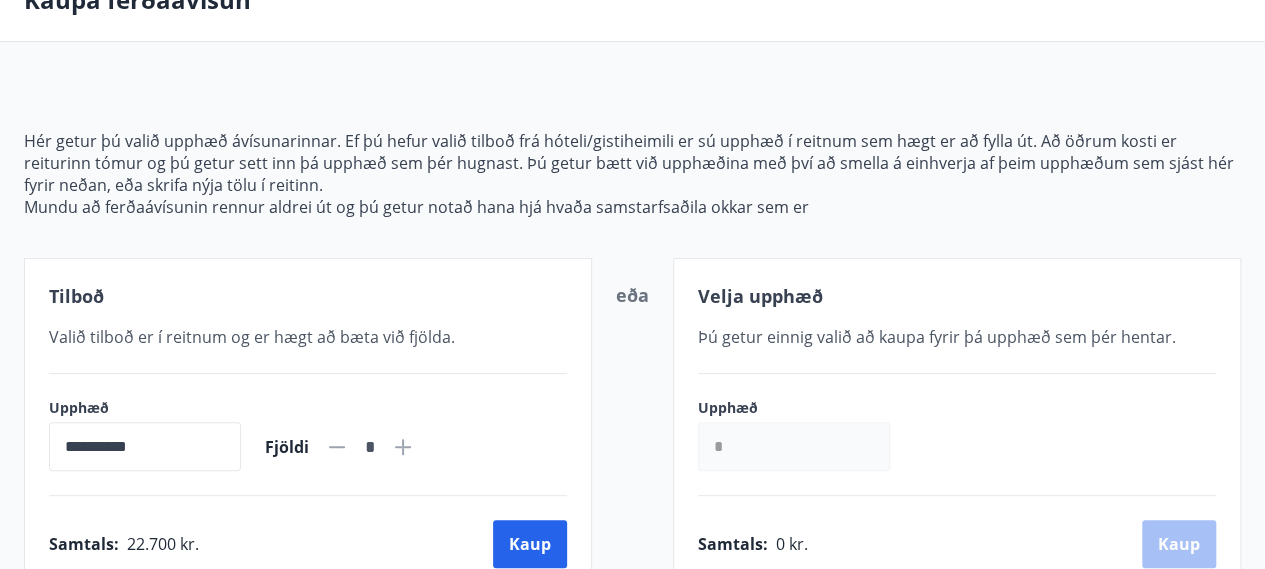 scroll, scrollTop: 200, scrollLeft: 0, axis: vertical 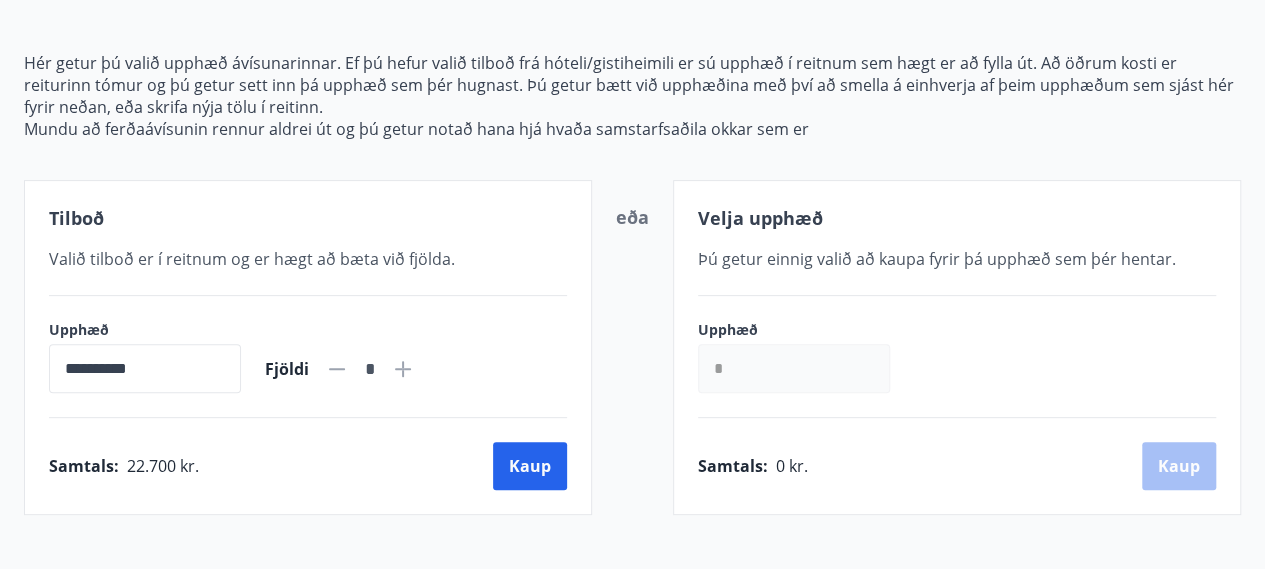 click on "*" 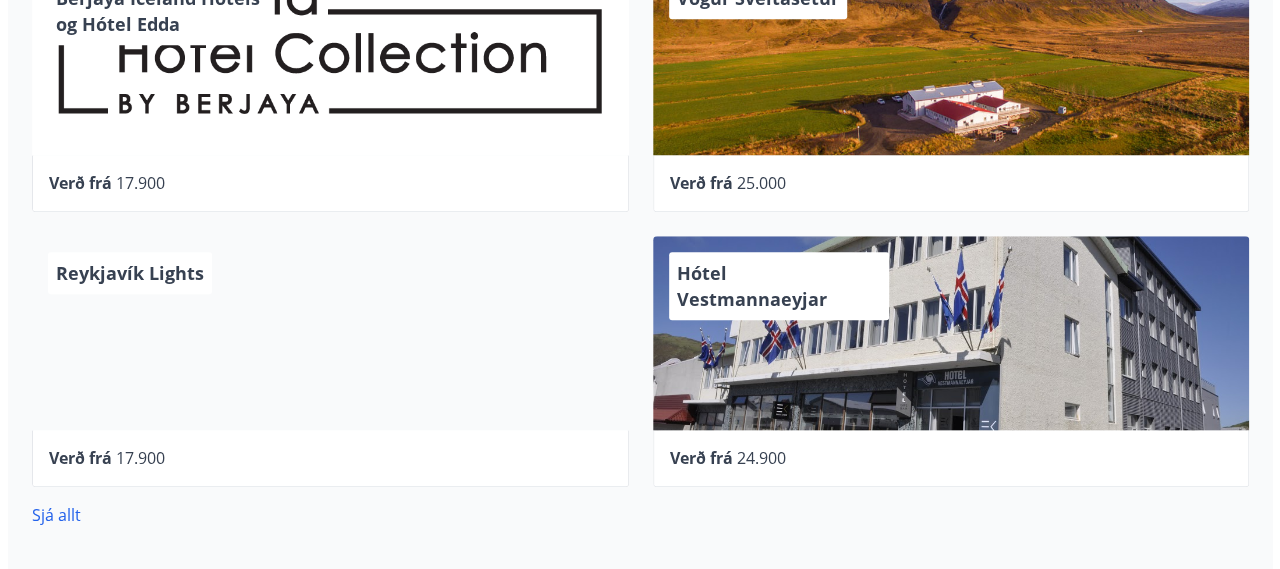 scroll, scrollTop: 808, scrollLeft: 0, axis: vertical 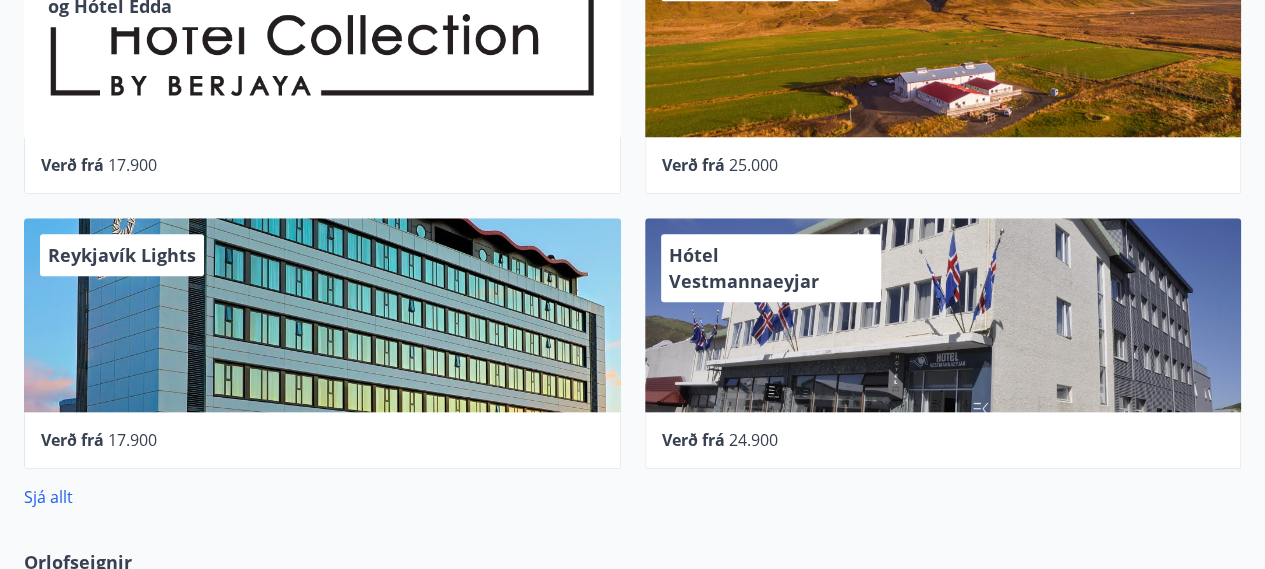 click on "24.900" at bounding box center (753, 440) 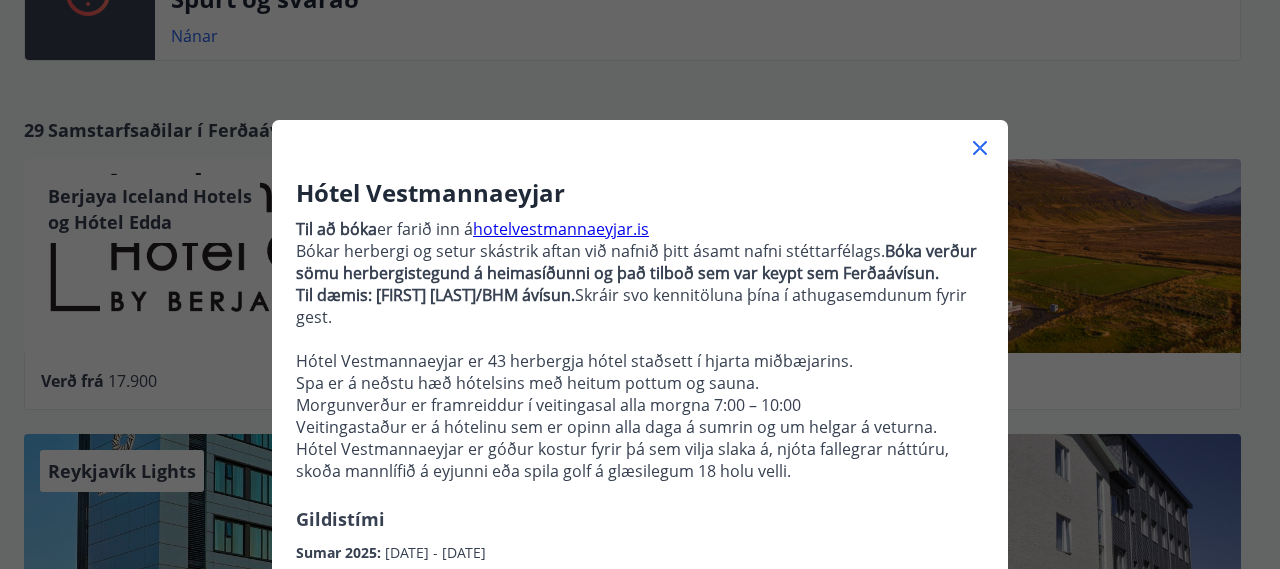scroll, scrollTop: 1023, scrollLeft: 0, axis: vertical 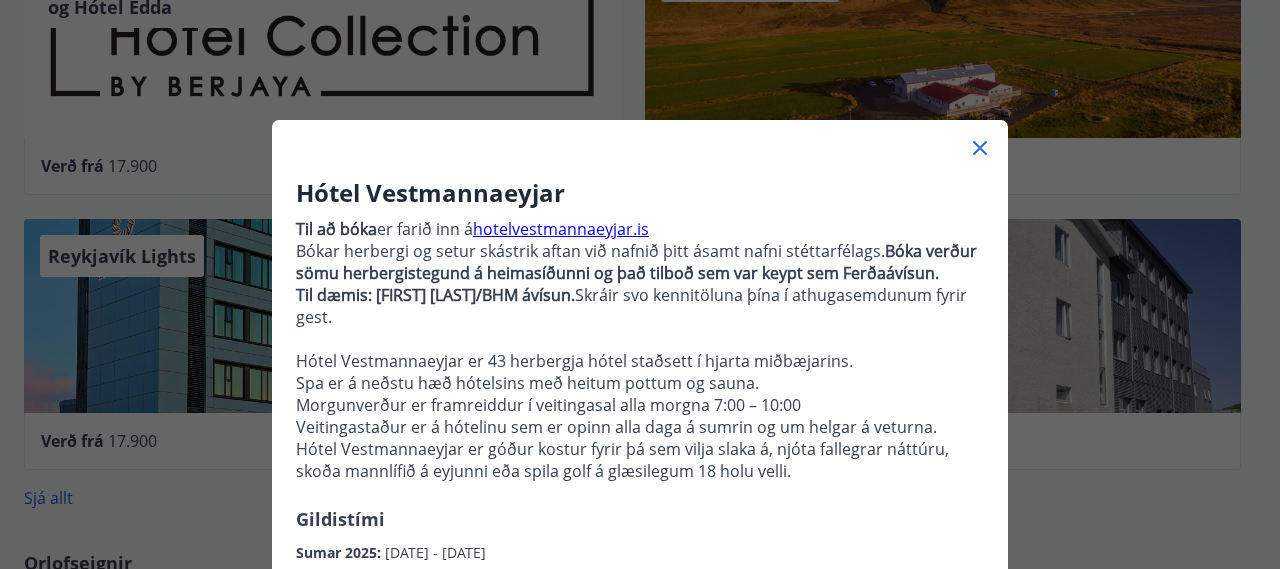 click 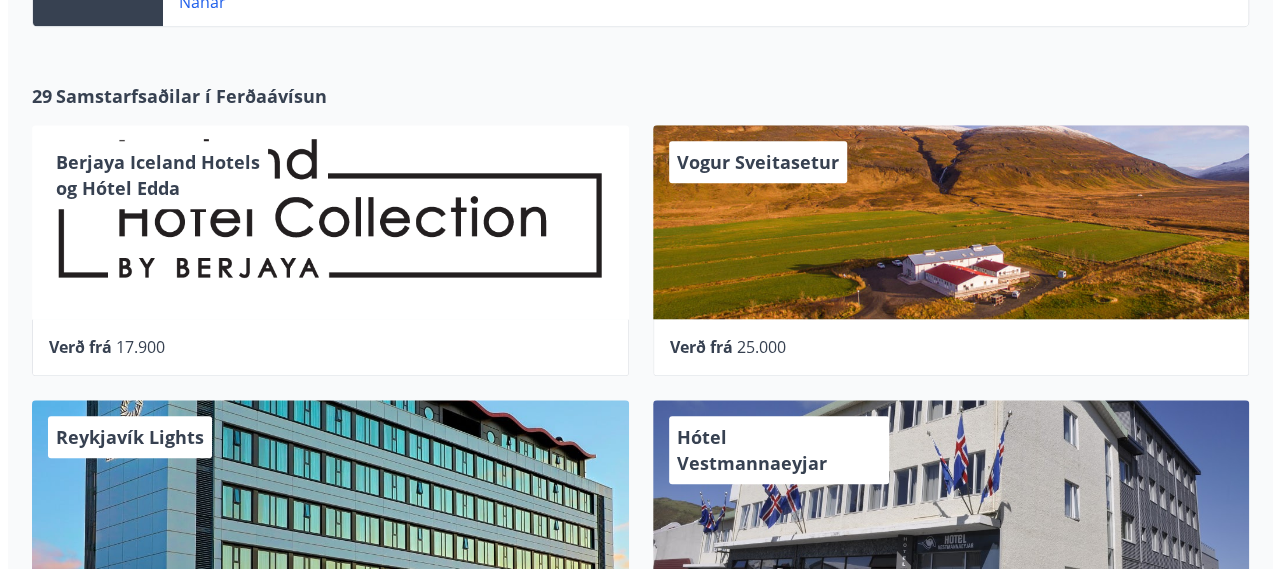 scroll, scrollTop: 823, scrollLeft: 0, axis: vertical 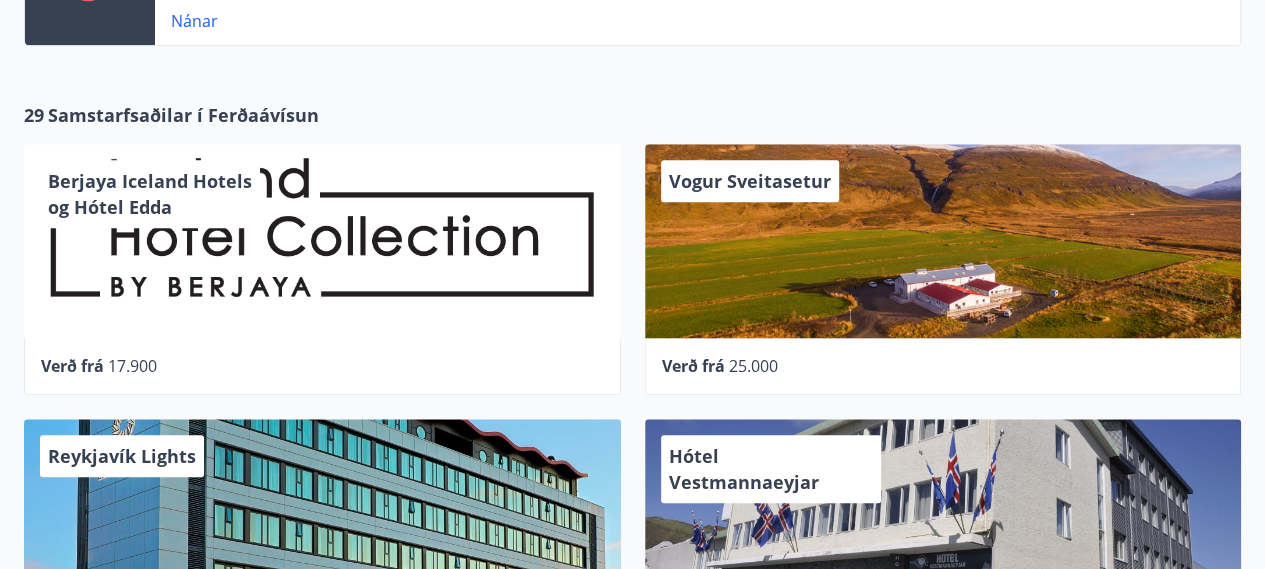 click on "Vogur Sveitasetur" at bounding box center (943, 241) 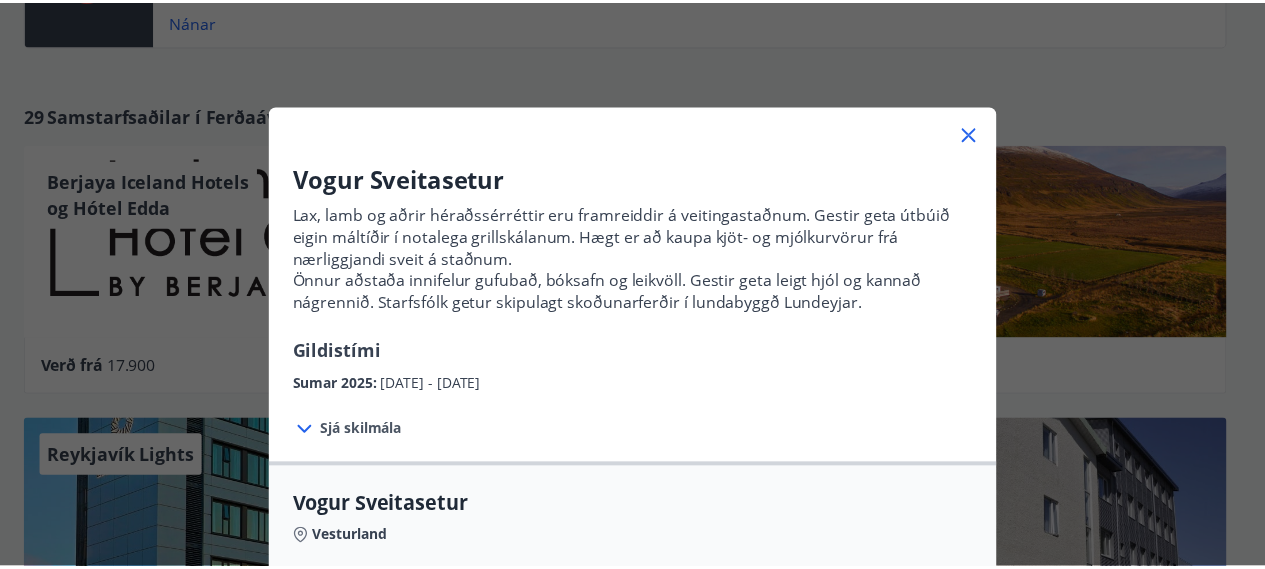 scroll, scrollTop: 0, scrollLeft: 0, axis: both 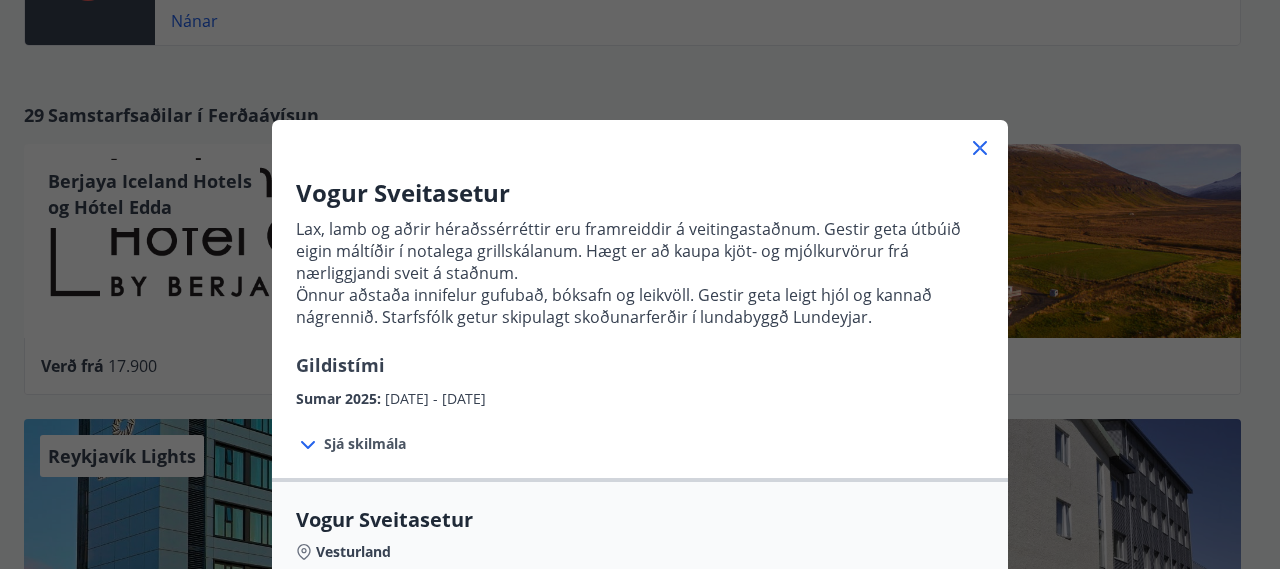 click 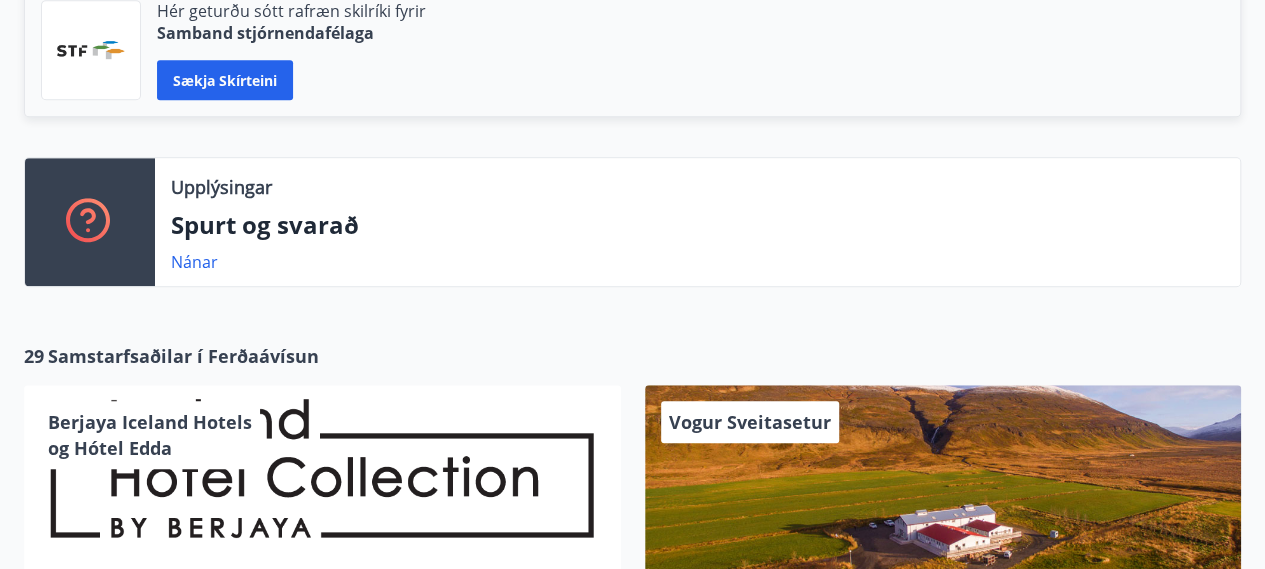 scroll, scrollTop: 600, scrollLeft: 0, axis: vertical 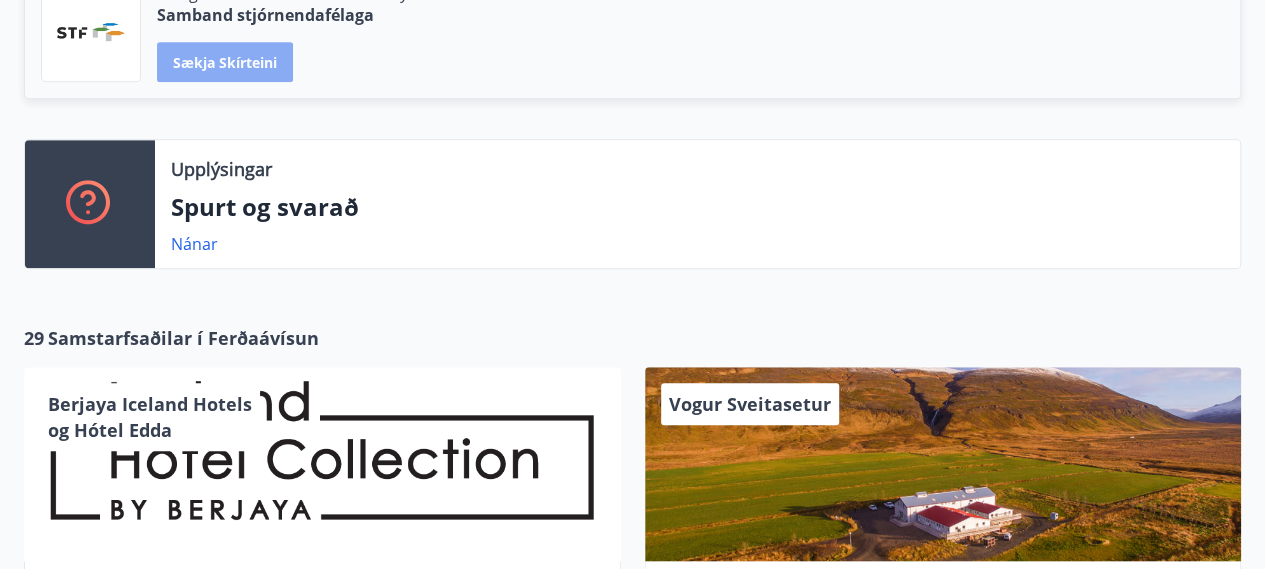 click on "Sækja skírteini" at bounding box center (225, 62) 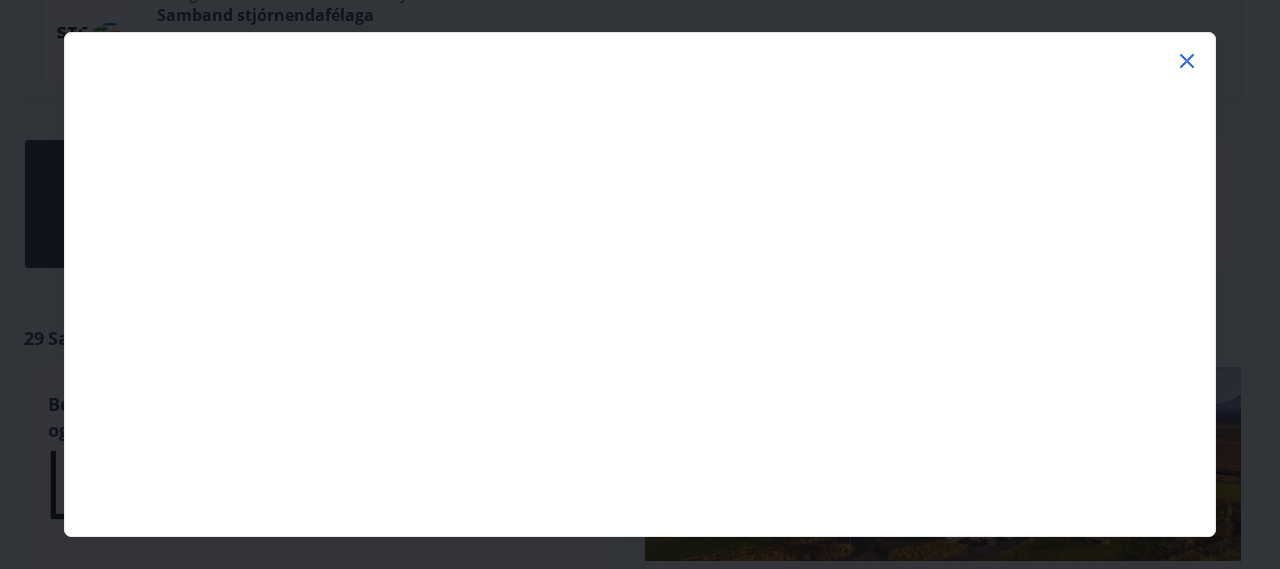 click 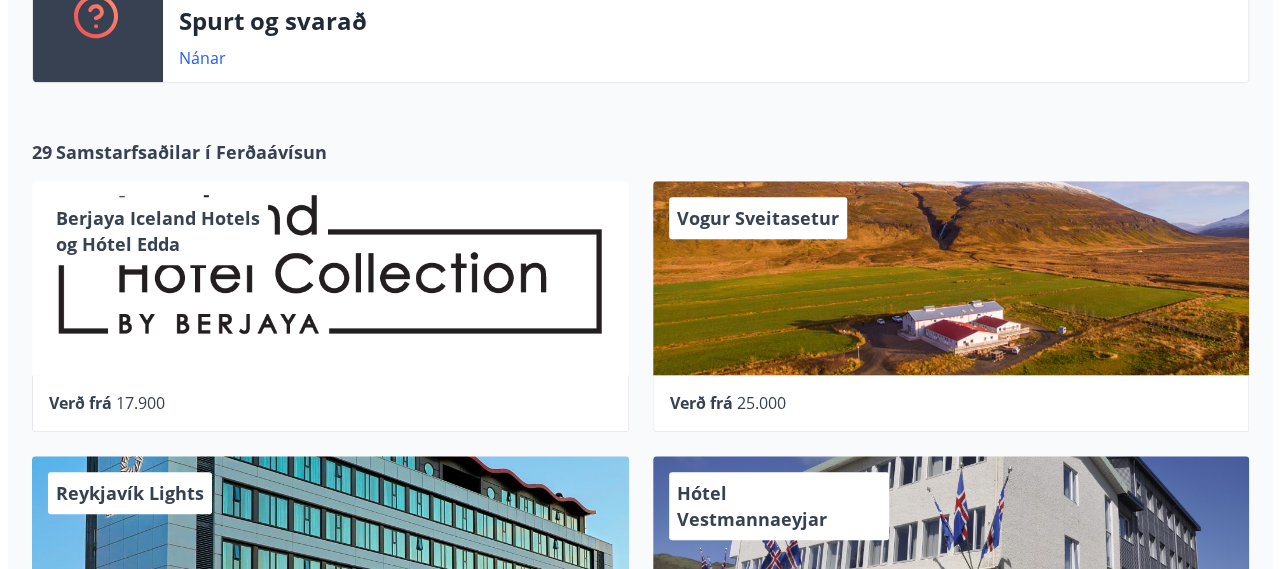 scroll, scrollTop: 800, scrollLeft: 0, axis: vertical 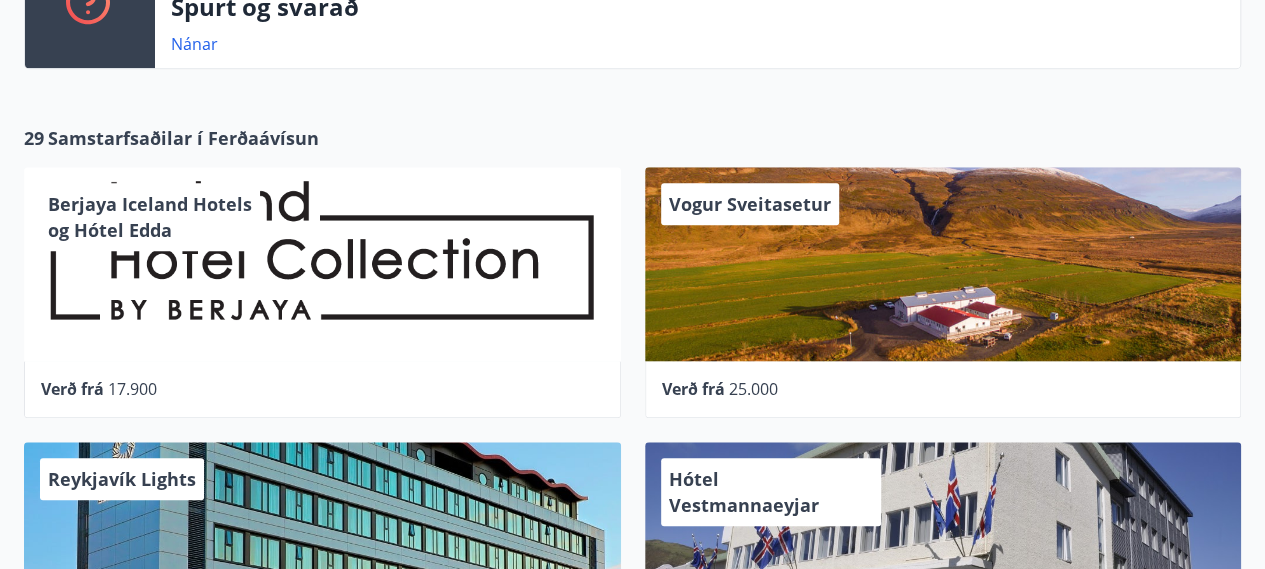 click on "Berjaya Iceland Hotels og Hótel Edda" at bounding box center (322, 264) 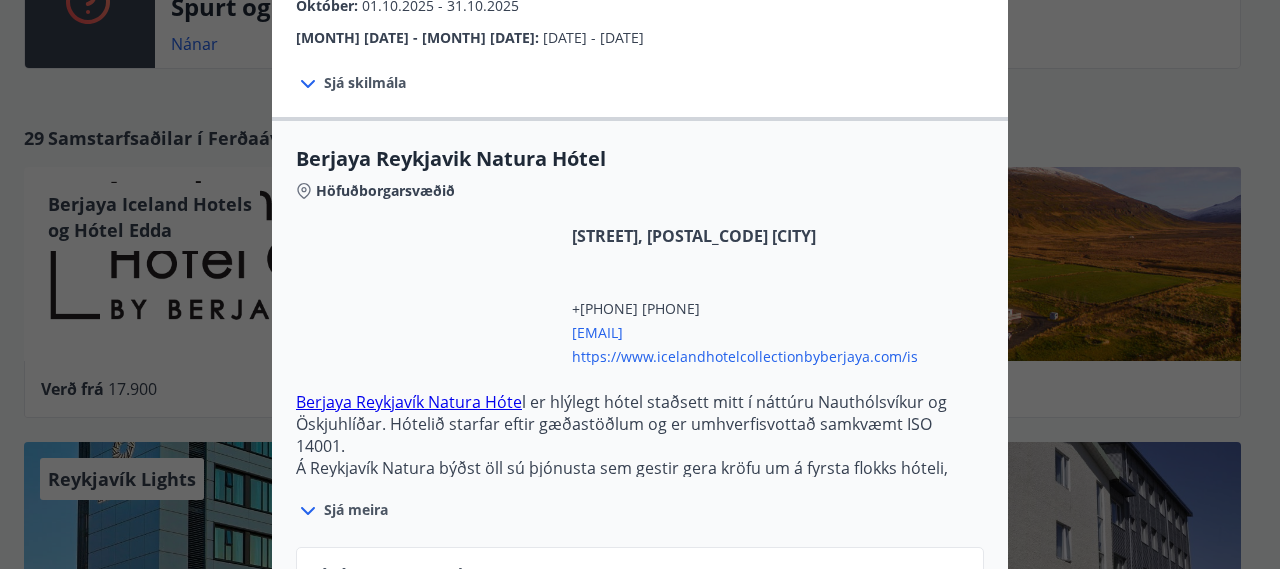 scroll, scrollTop: 0, scrollLeft: 0, axis: both 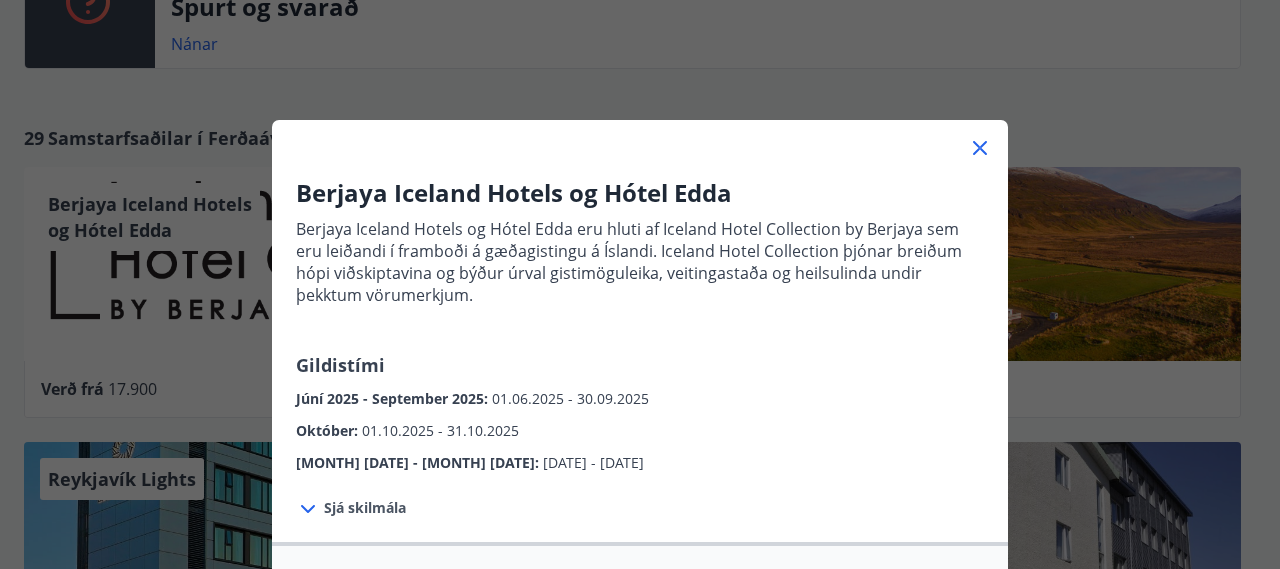 click 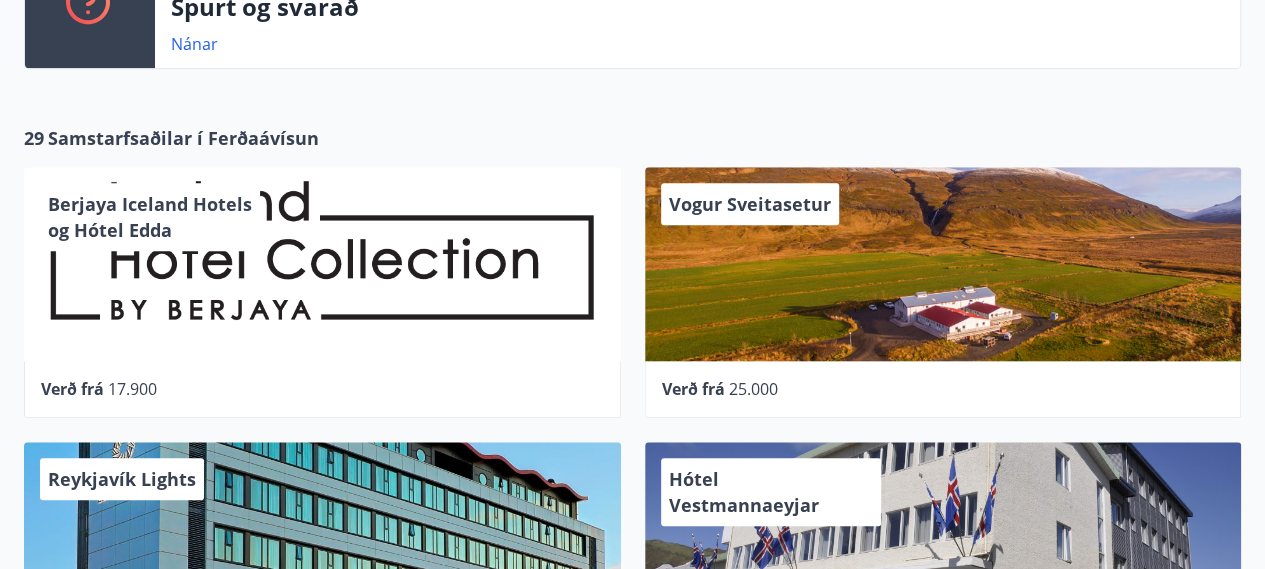 click on "Berjaya Iceland Hotels og Hótel Edda" at bounding box center (322, 264) 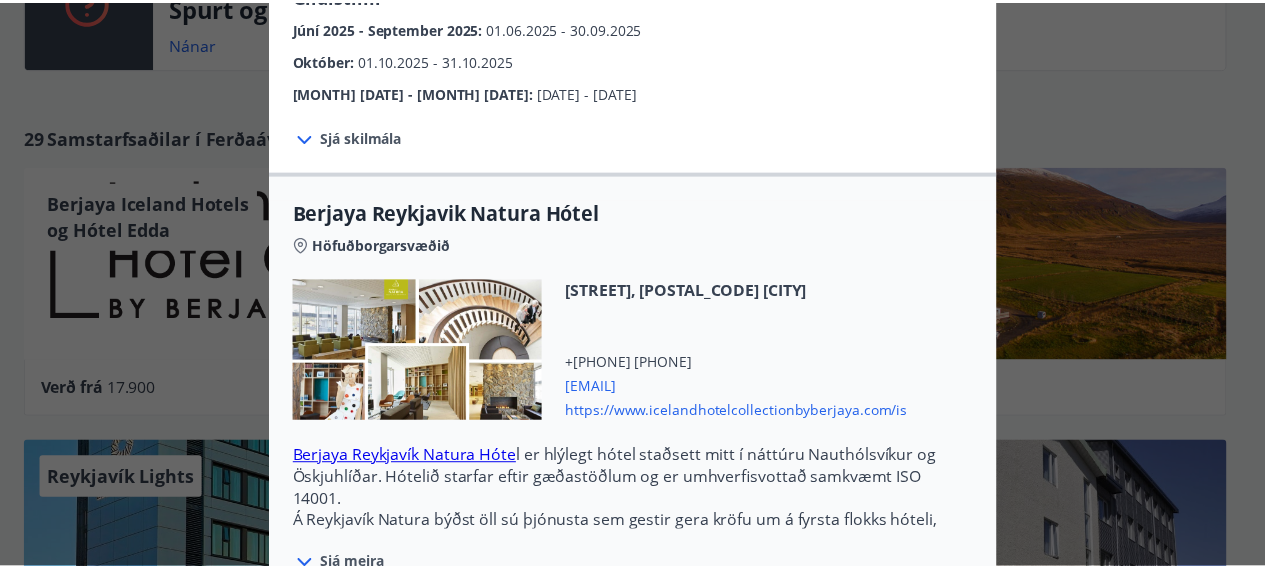 scroll, scrollTop: 0, scrollLeft: 0, axis: both 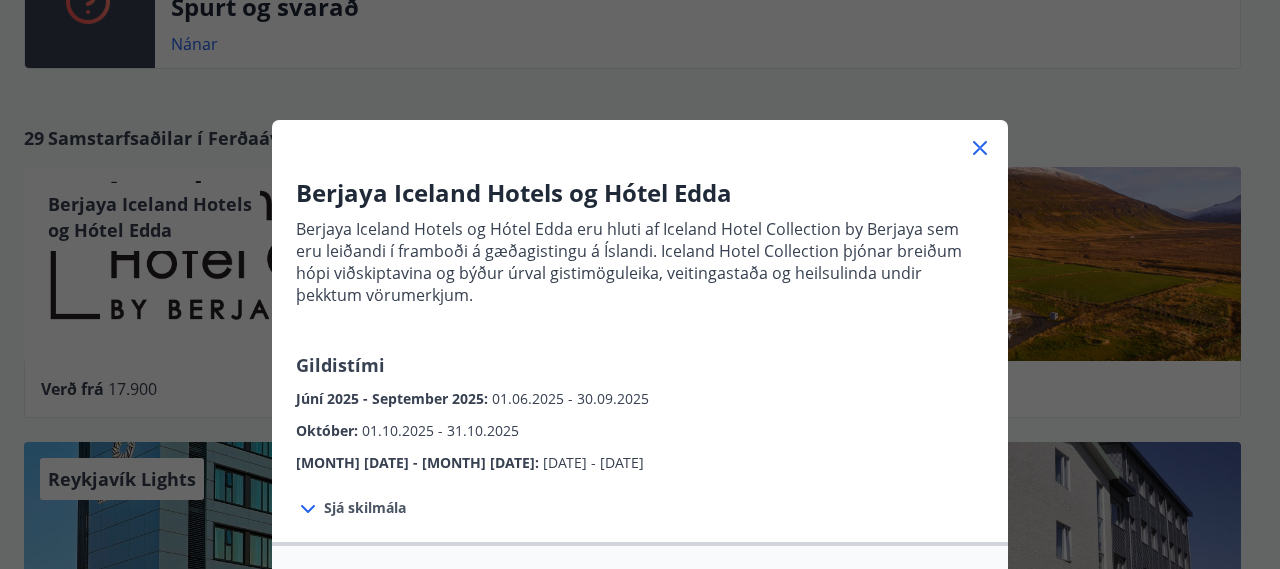 click on "Berjaya Iceland Hotels og Hótel Edda Berjaya Iceland Hotels og Hótel Edda eru hluti af Iceland Hotel Collection by Berjaya sem eru leiðandi í framboði á gæðagistingu á Íslandi. Iceland Hotel Collection þjónar breiðum hópi viðskiptavina og býður úrval gistimöguleika, veitingastaða og heilsulinda undir þekktum vörumerkjum.
Gildistími Júní [DATE] - September [DATE] : [DATE] - [DATE] Október : [DATE] - [DATE] Janúar [DATE] - Apríl [DATE] : [DATE] - [DATE] Sjá skilmála Bókunarskilmálar og verð sem tilgreint er við bókun gilda þegar greiðsla fer fram með ferðaávísun. Ef afbókun berst eftir að afbókunarskilmálar taka gildi, eða ef gestur mætir ekki, verður rukkað fyrir heildarkostnað bókunar af kreditkorti gestsins.
Ekki er hægt að greiða fyrir fyrirframgreiddar bókanir með ferðaávísun.
Morgunverður er ekki innifalinn í verði.
Berjaya Reykjavik Natura Hótel Höfuðborgarsvæðið [STREET], [POSTAL_CODE] [CITY] +[PHONE] [PHONE]" at bounding box center [640, 284] 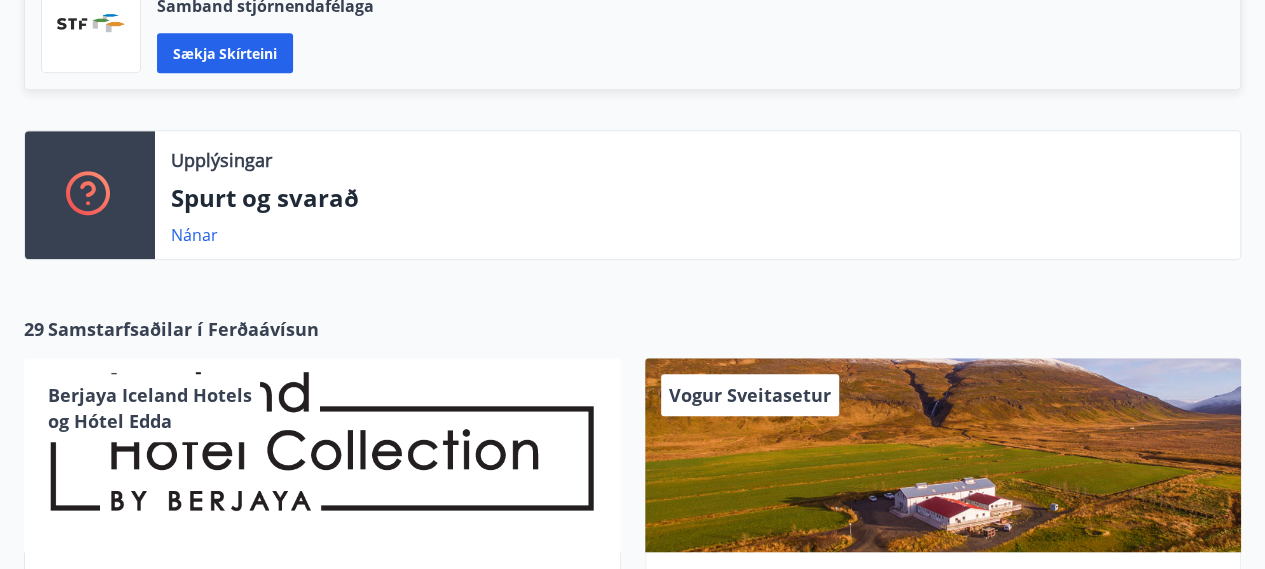 scroll, scrollTop: 600, scrollLeft: 0, axis: vertical 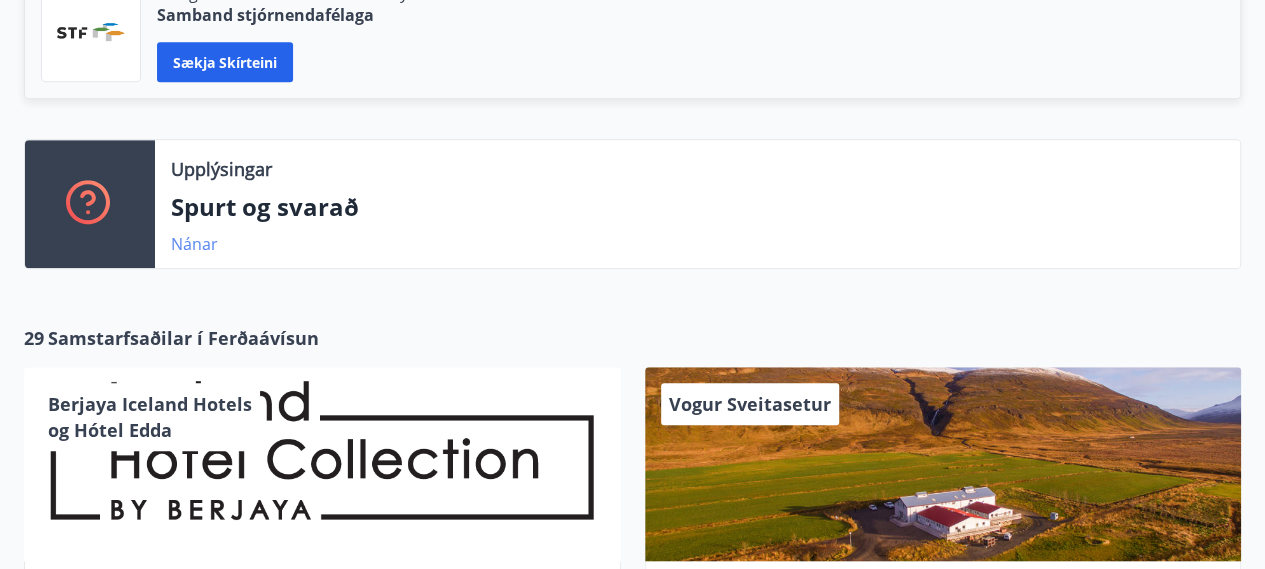 click on "Nánar" at bounding box center (194, 244) 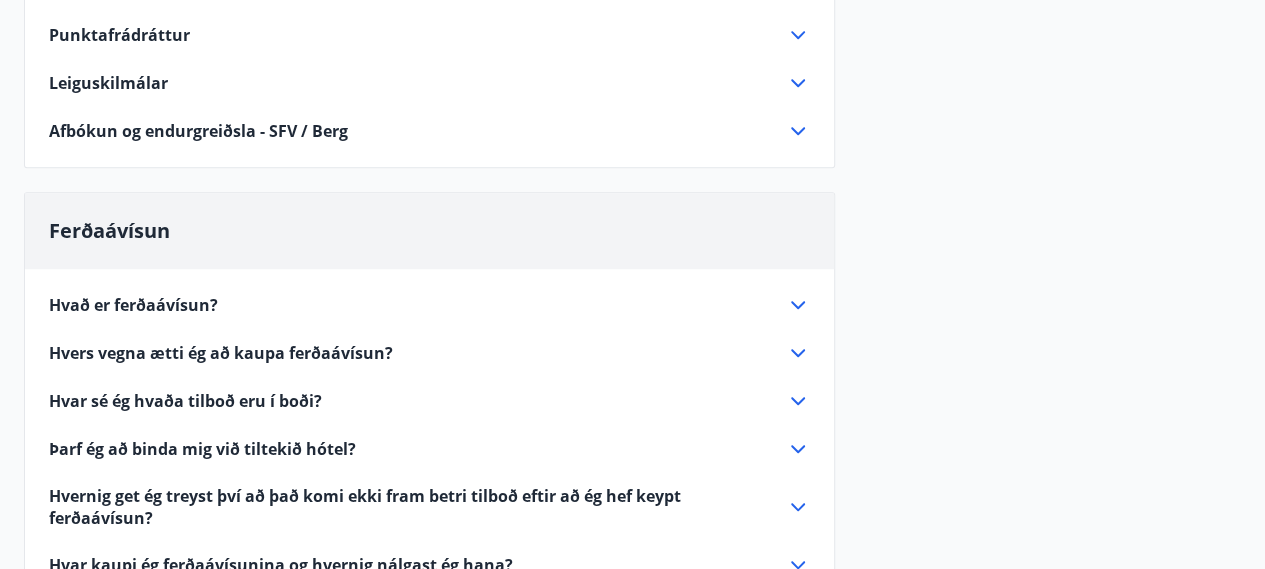 scroll, scrollTop: 800, scrollLeft: 0, axis: vertical 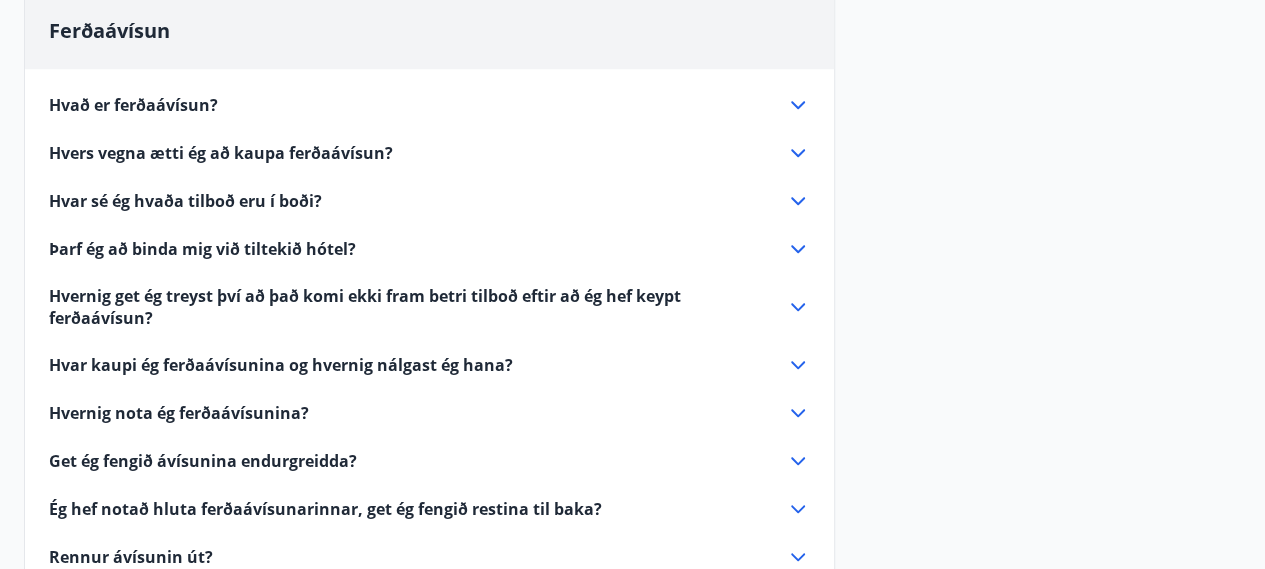 click 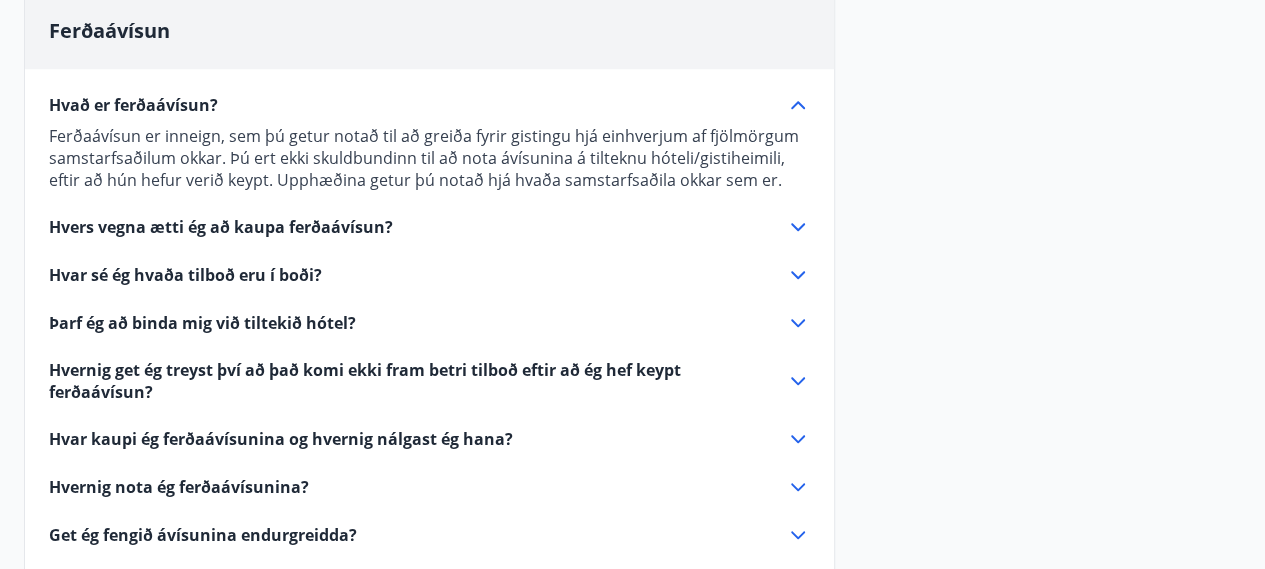 click on "Hvers vegna ætti ég að kaupa ferðaávísun?" at bounding box center [221, 227] 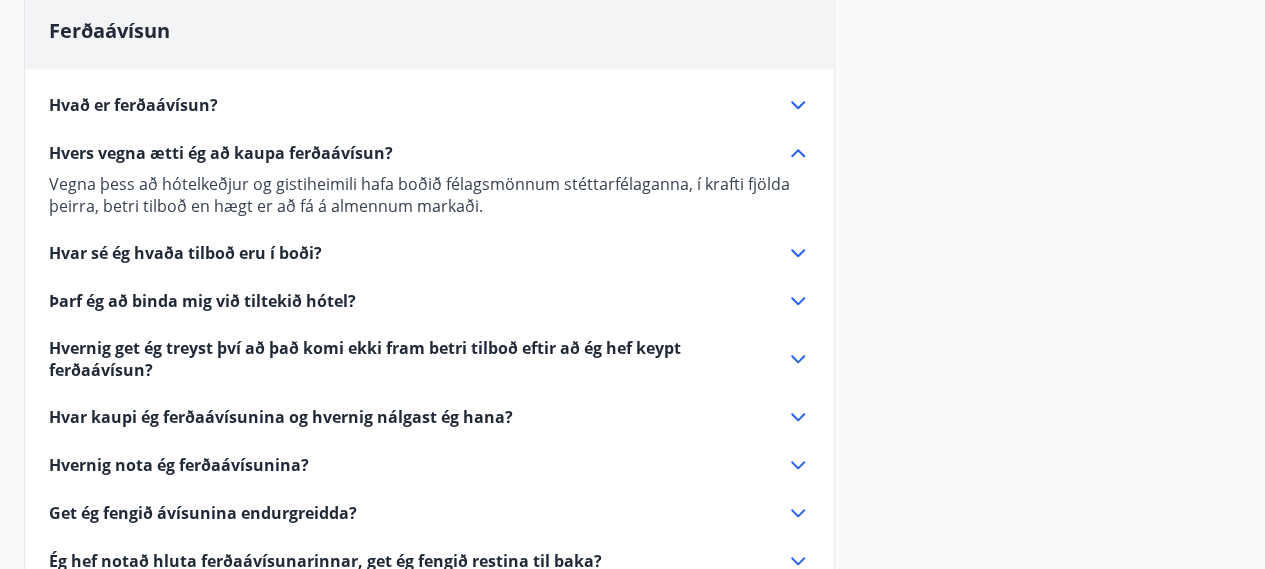 click on "Hvar sé ég hvaða tilboð eru í boði?" at bounding box center [185, 253] 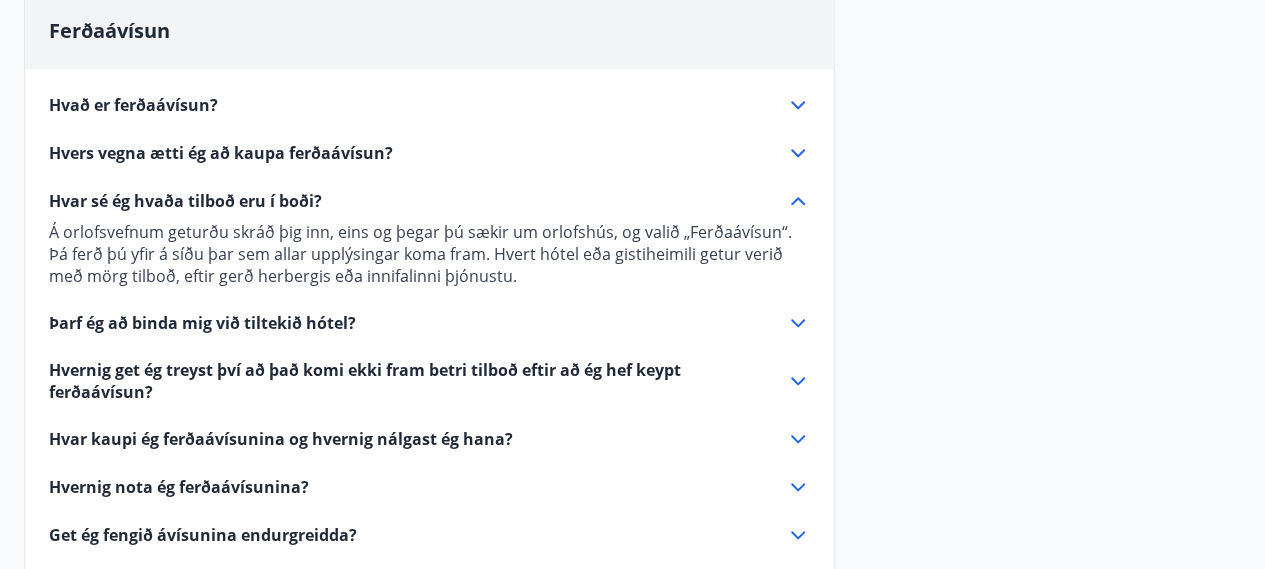 scroll, scrollTop: 1000, scrollLeft: 0, axis: vertical 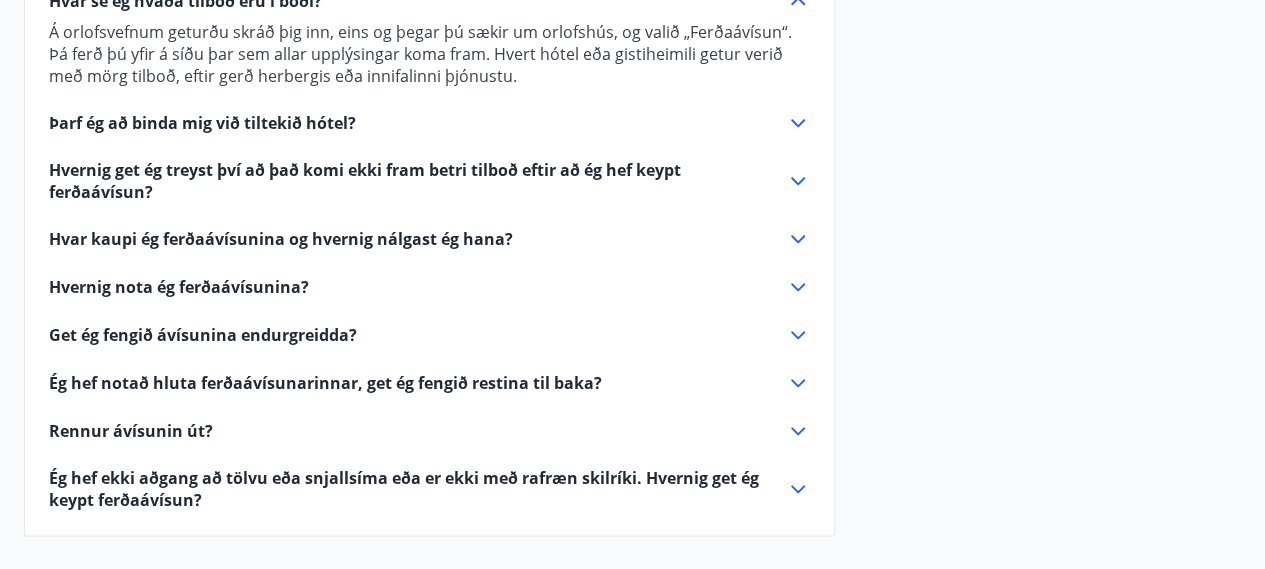 click on "Þarf ég að binda mig við tiltekið hótel?" at bounding box center (202, 123) 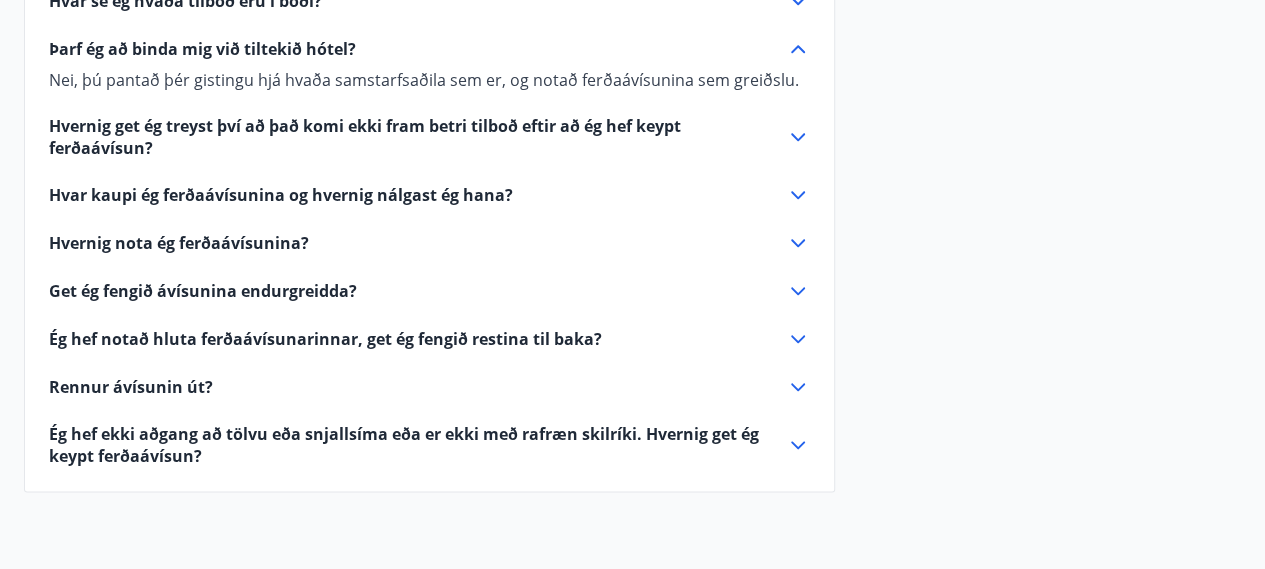click on "Hvernig get ég treyst því að það komi ekki fram betri tilboð eftir að ég hef keypt ferðaávísun?" at bounding box center [405, 137] 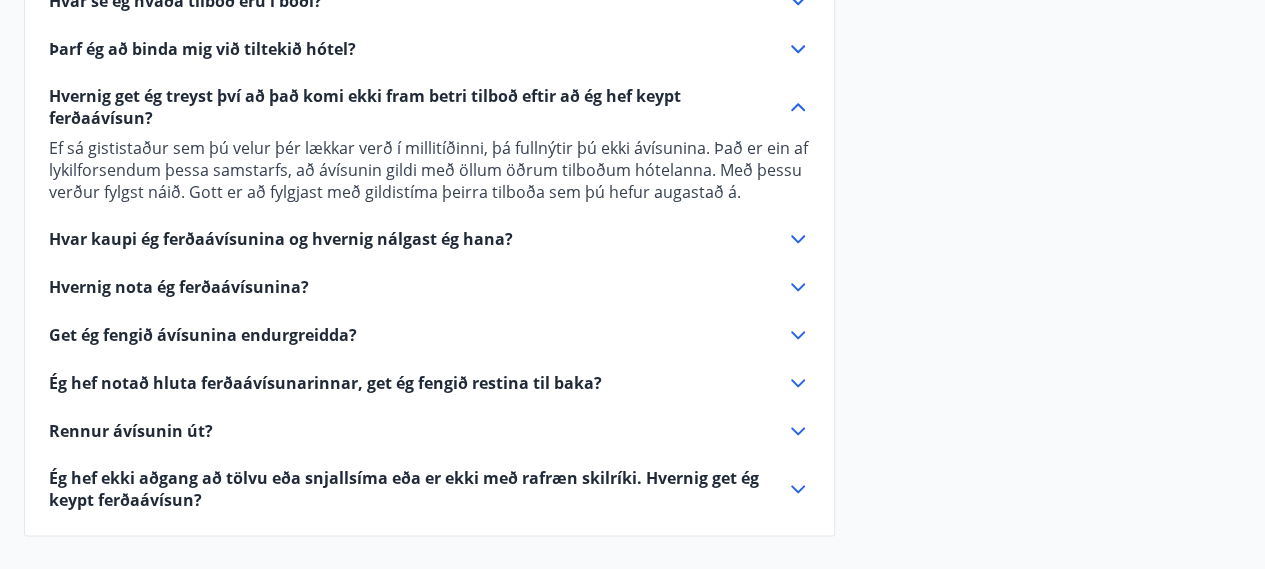 click on "Hvar kaupi ég ferðaávísunina og hvernig nálgast ég hana?" at bounding box center (281, 239) 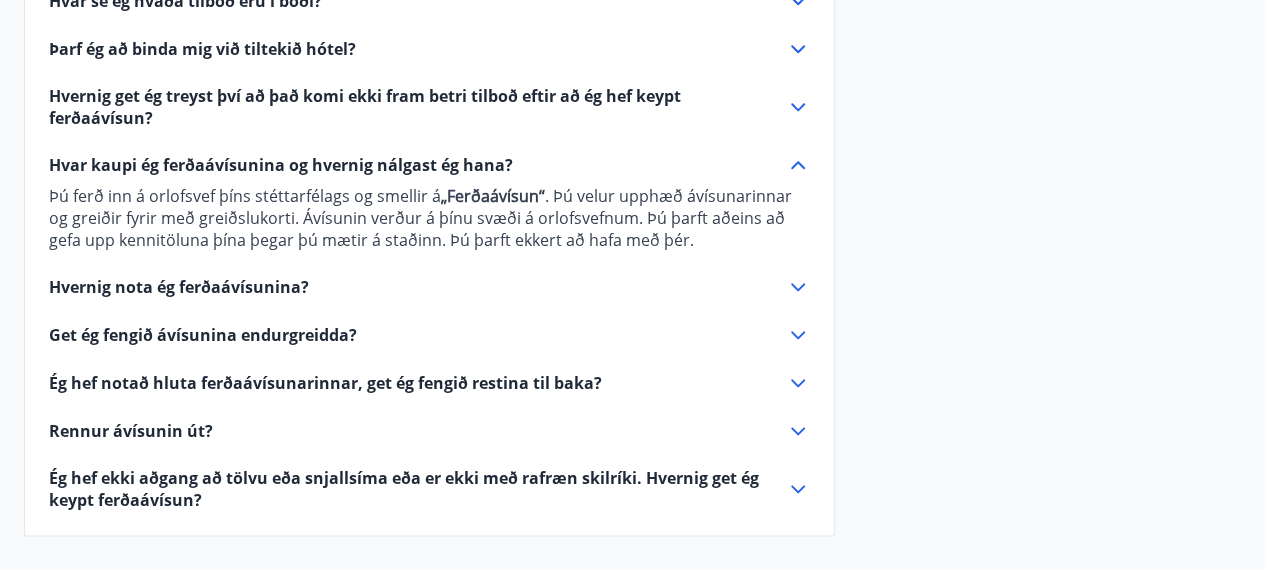 click on "Hvernig nota ég ferðaávísunina?" at bounding box center [179, 287] 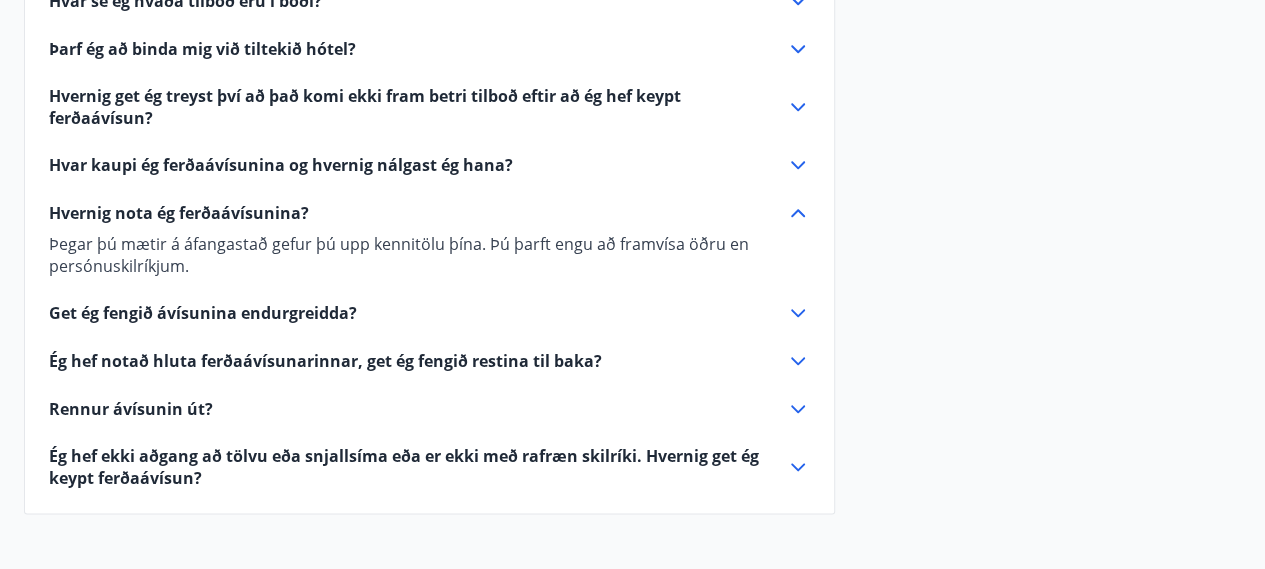 click on "Get ég fengið ávísunina endurgreidda?" at bounding box center [203, 313] 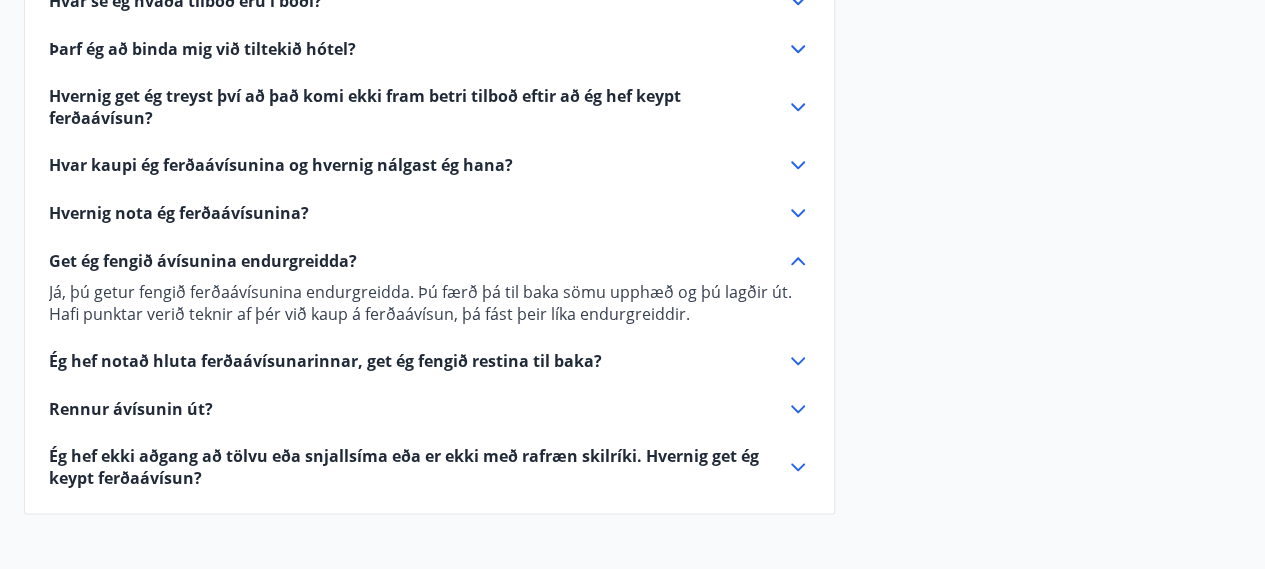 click on "Ég hef notað hluta ferðaávísunarinnar, get ég fengið restina til baka?" at bounding box center [325, 361] 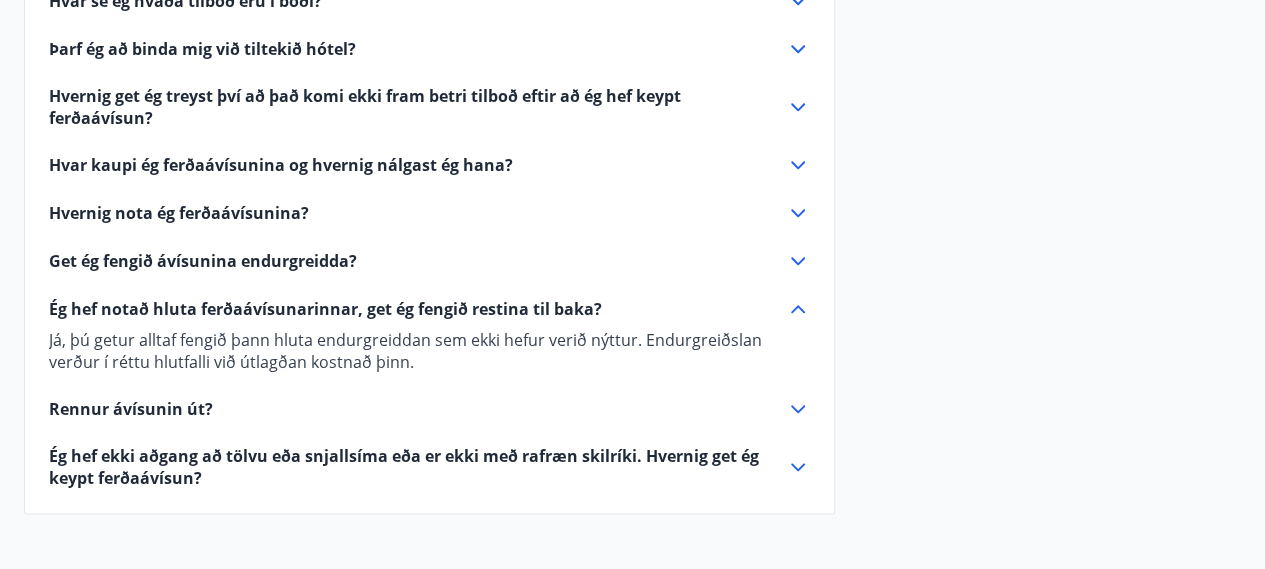 click on "Rennur ávísunin út?" at bounding box center (131, 409) 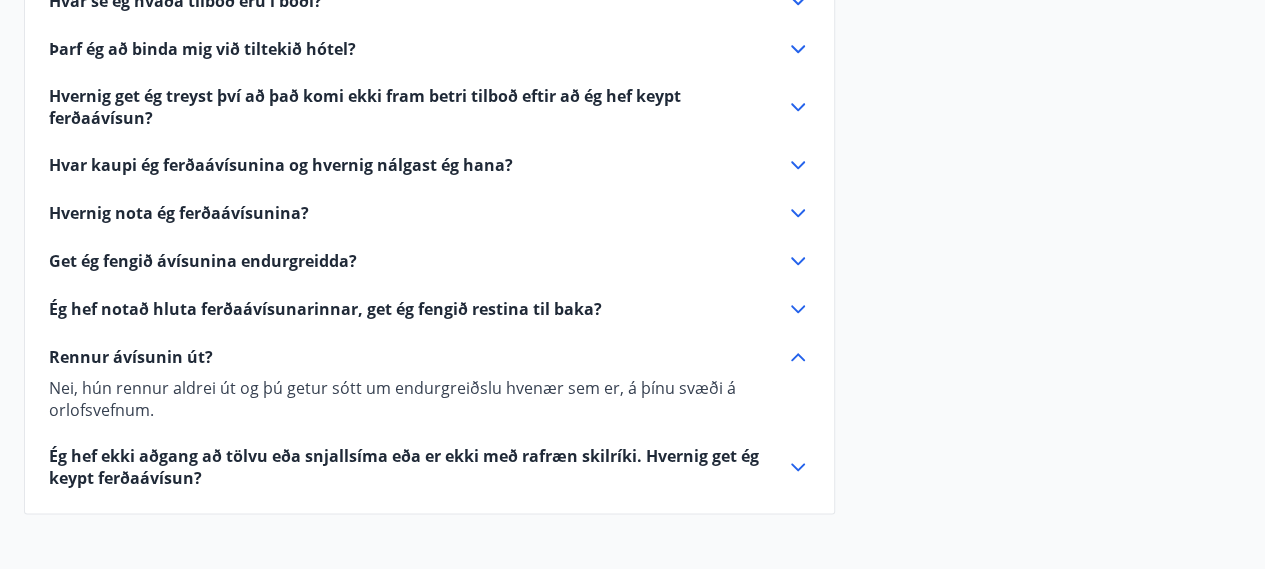 click on "Ég hef ekki aðgang að tölvu eða snjallsíma eða er ekki með rafræn skilríki. Hvernig get ég keypt ferðaávísun?" at bounding box center (405, 467) 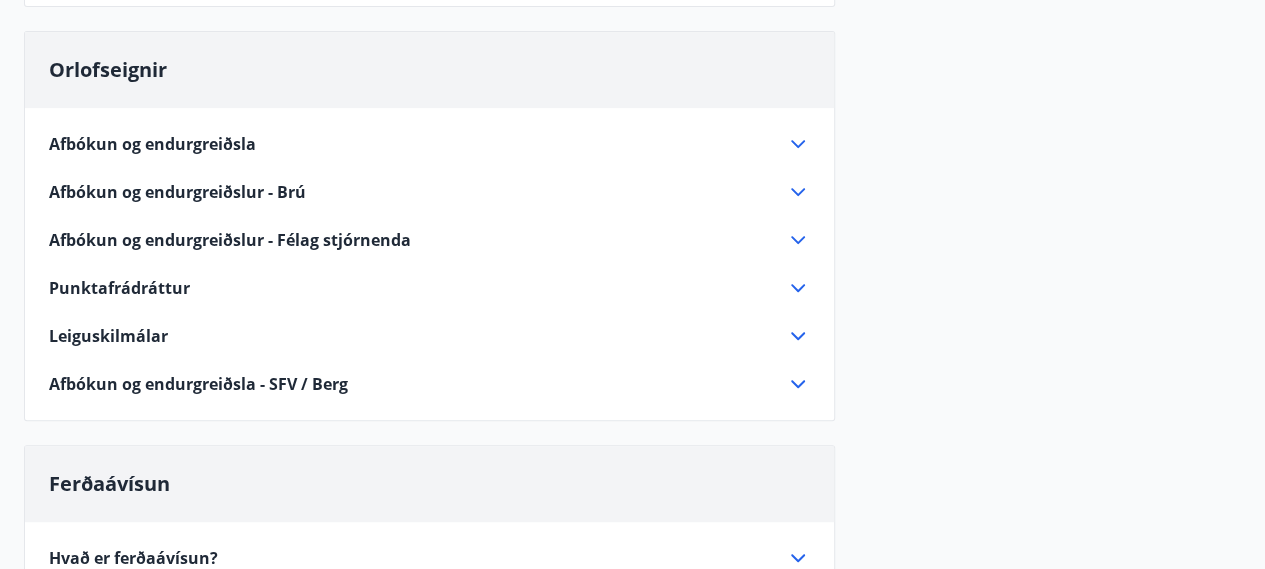 scroll, scrollTop: 0, scrollLeft: 0, axis: both 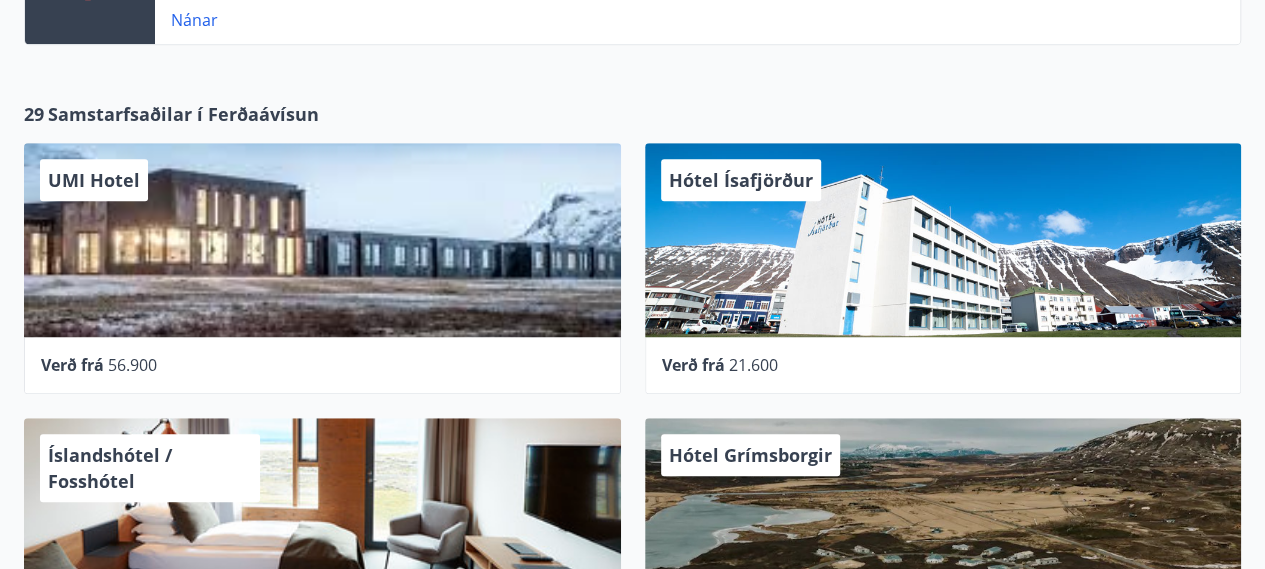 click on "UMI Hotel" at bounding box center [94, 180] 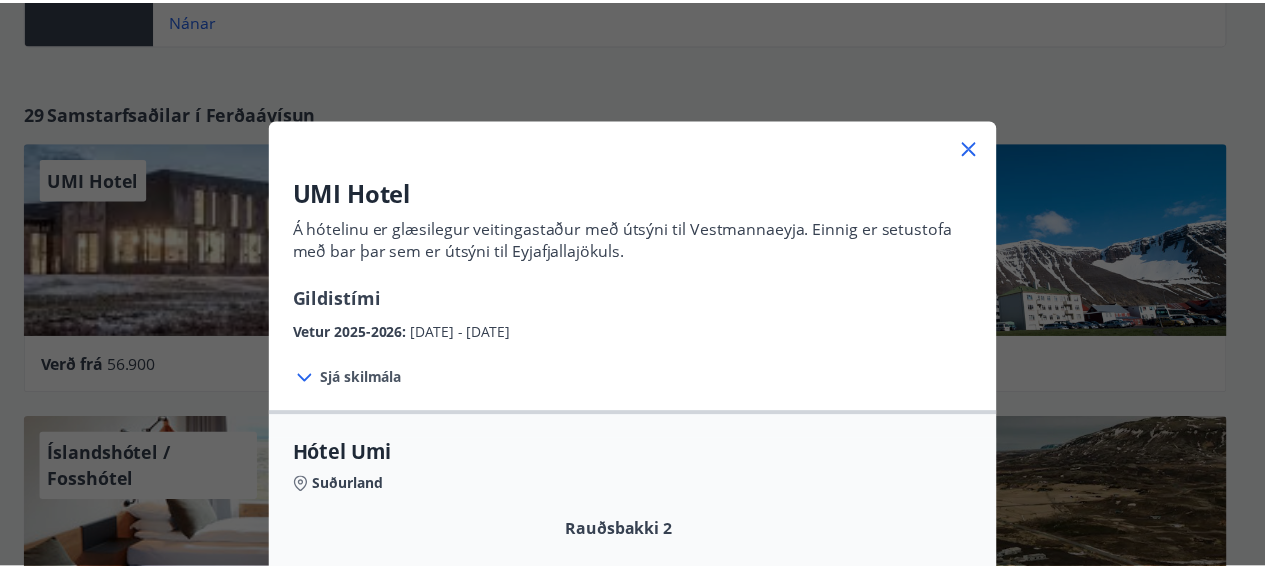 scroll, scrollTop: 823, scrollLeft: 0, axis: vertical 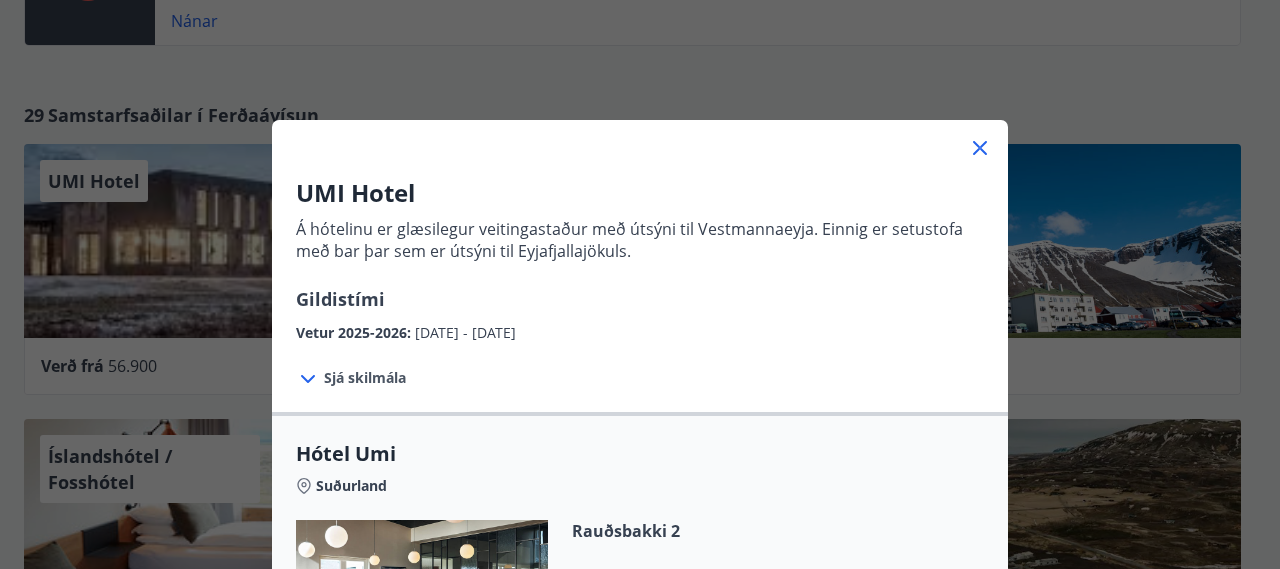 click 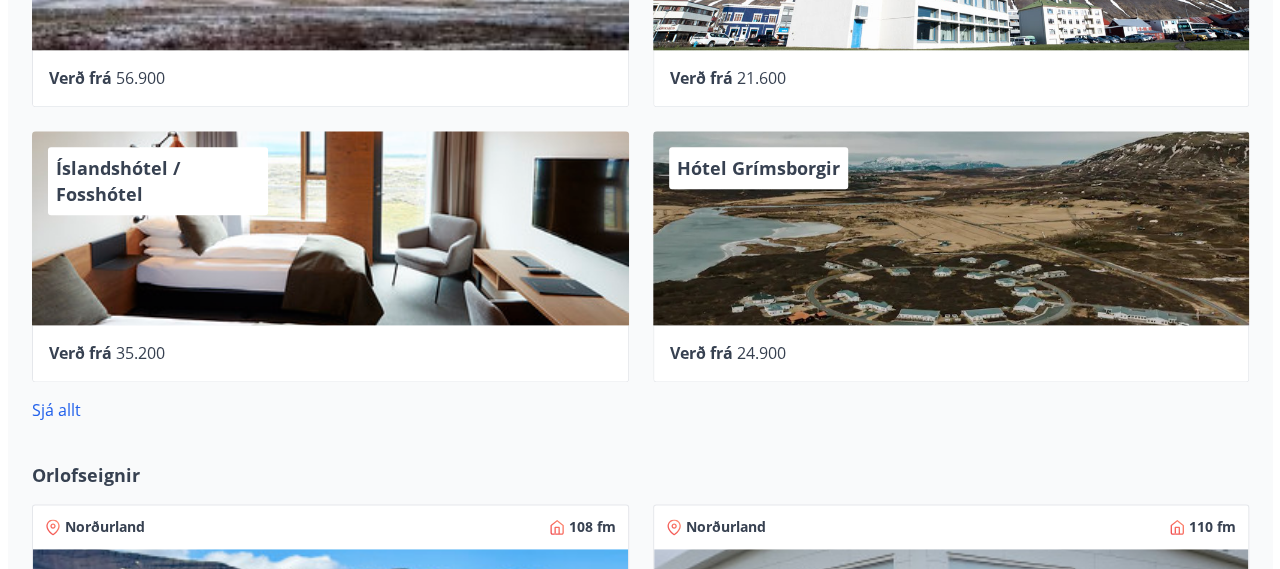scroll, scrollTop: 1023, scrollLeft: 0, axis: vertical 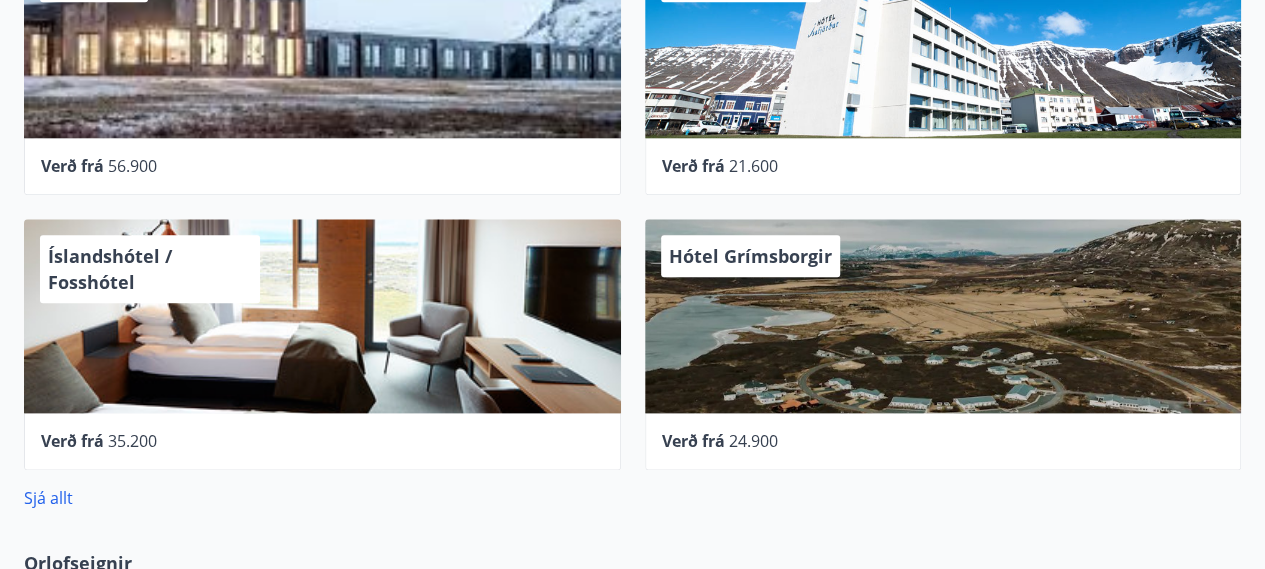 click on "Íslandshótel / Fosshótel" at bounding box center (150, 269) 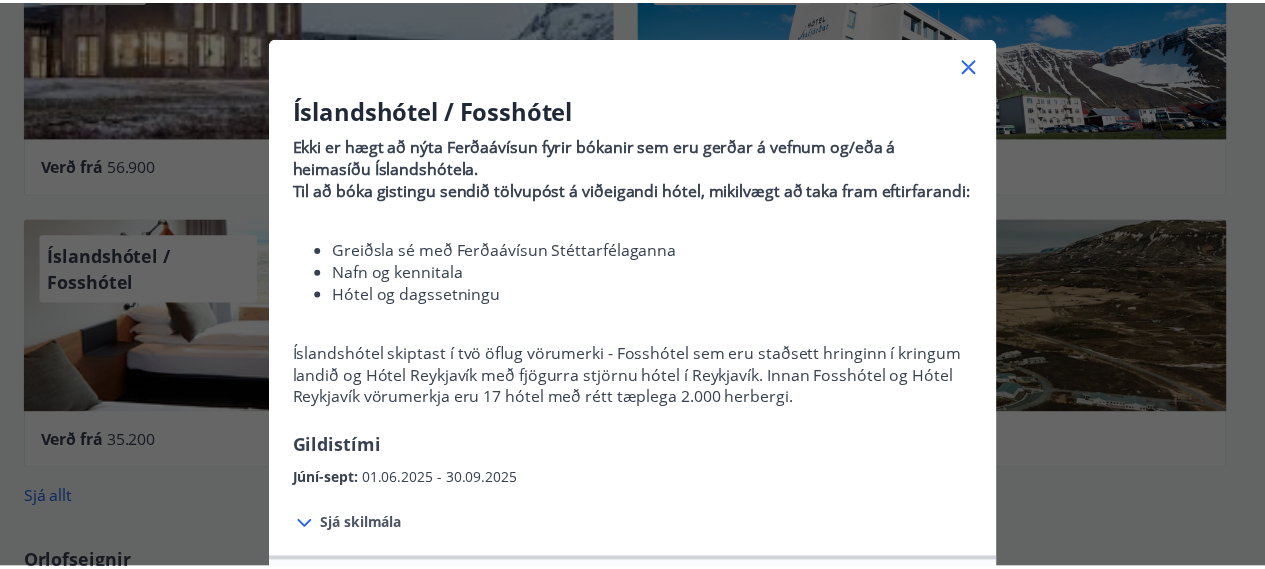 scroll, scrollTop: 0, scrollLeft: 0, axis: both 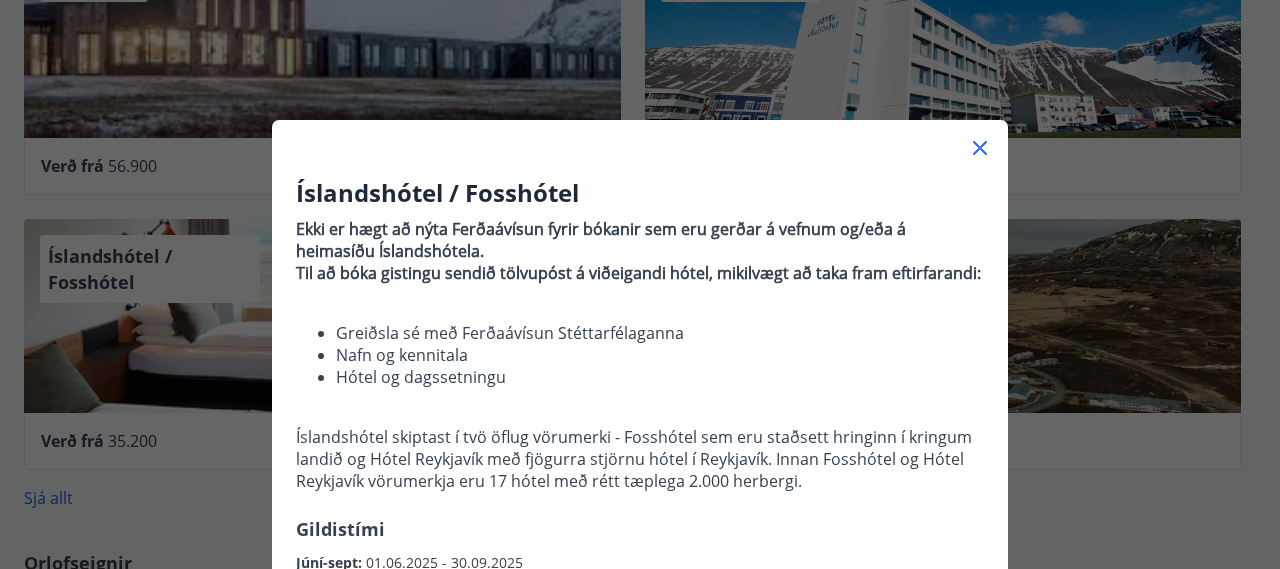 click 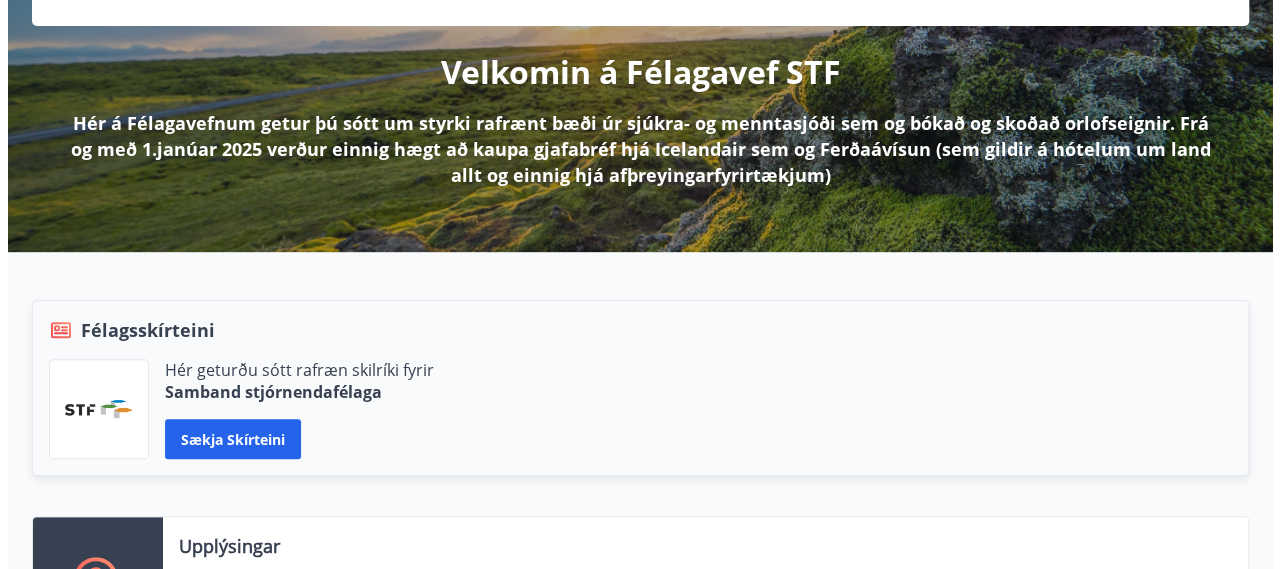 scroll, scrollTop: 23, scrollLeft: 0, axis: vertical 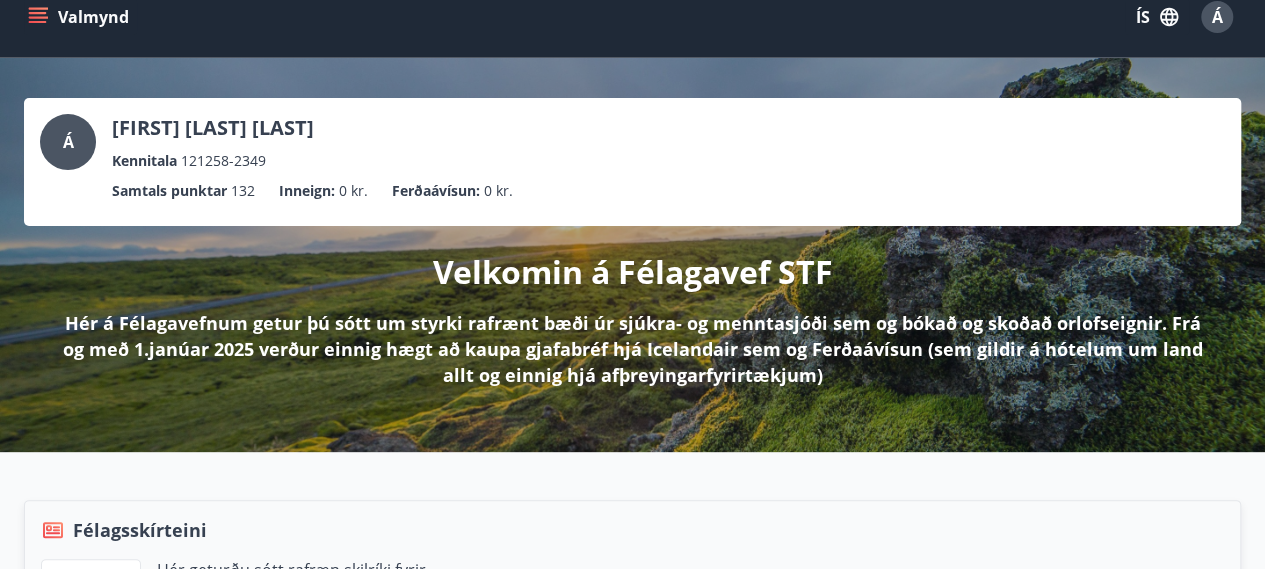 click on "Á" at bounding box center [68, 142] 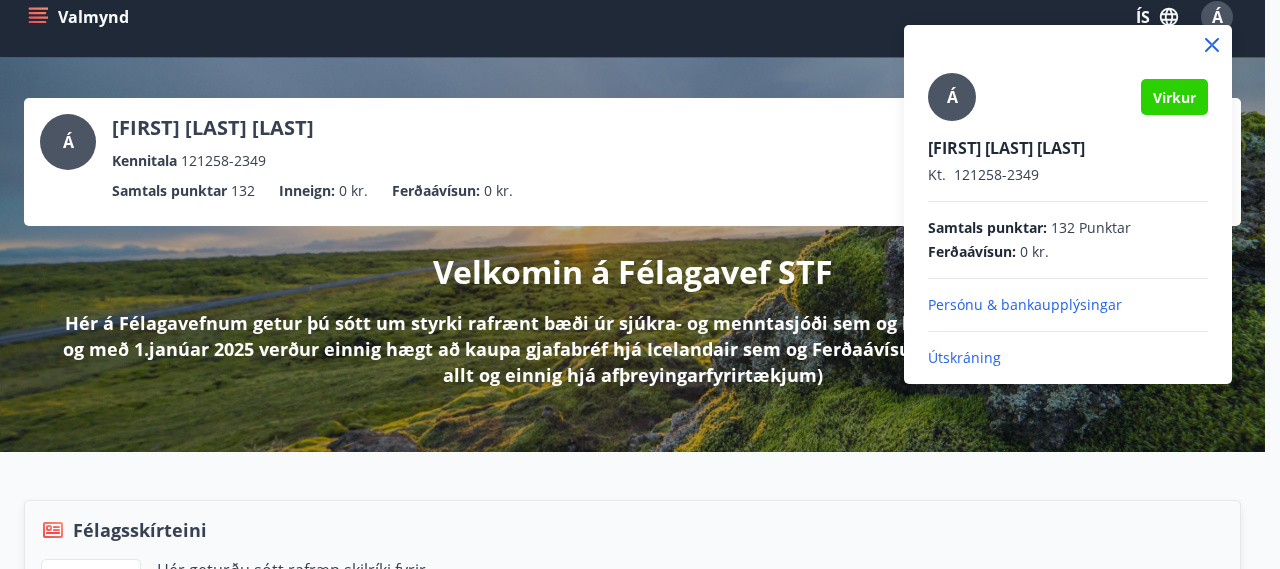 click on "Persónu & bankaupplýsingar" at bounding box center [1068, 305] 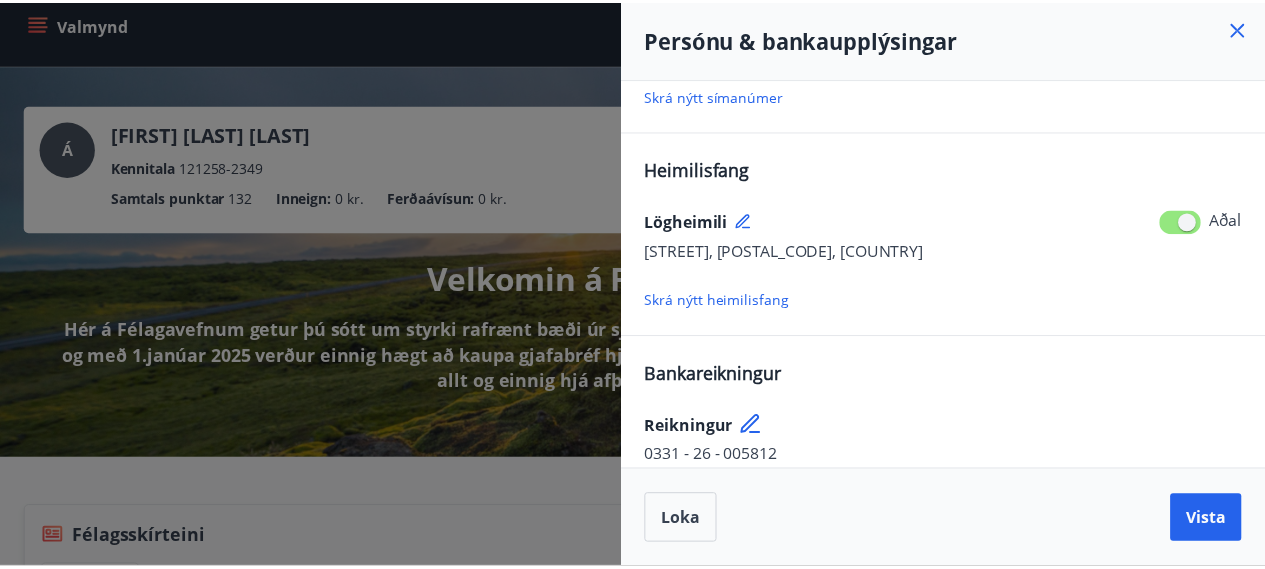 scroll, scrollTop: 456, scrollLeft: 0, axis: vertical 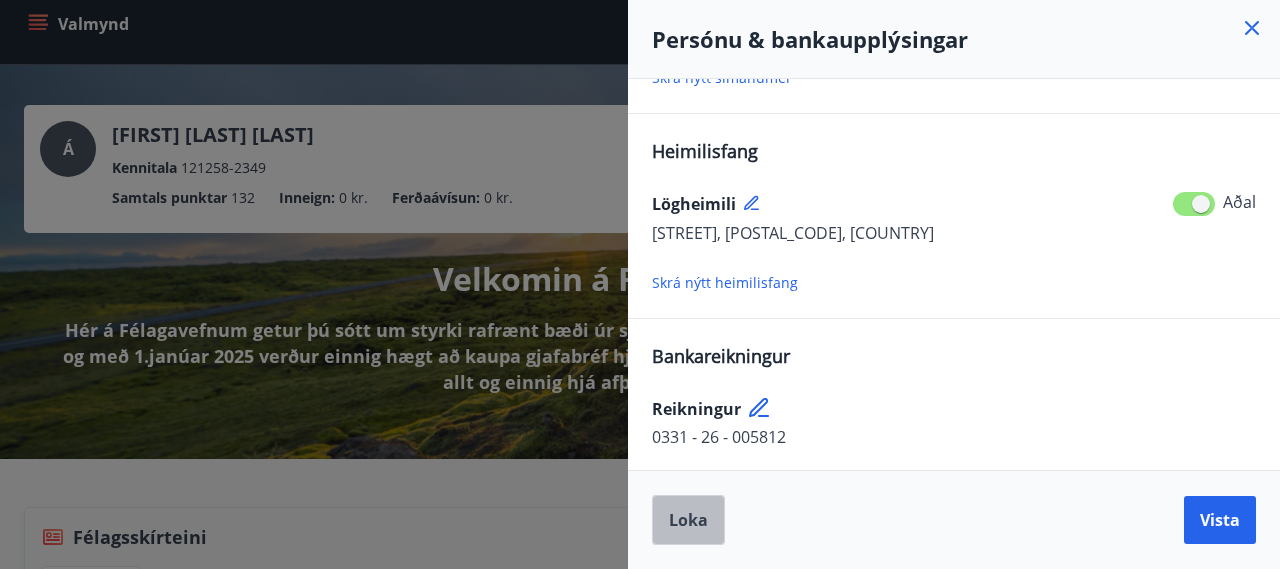 click on "Loka" at bounding box center [688, 520] 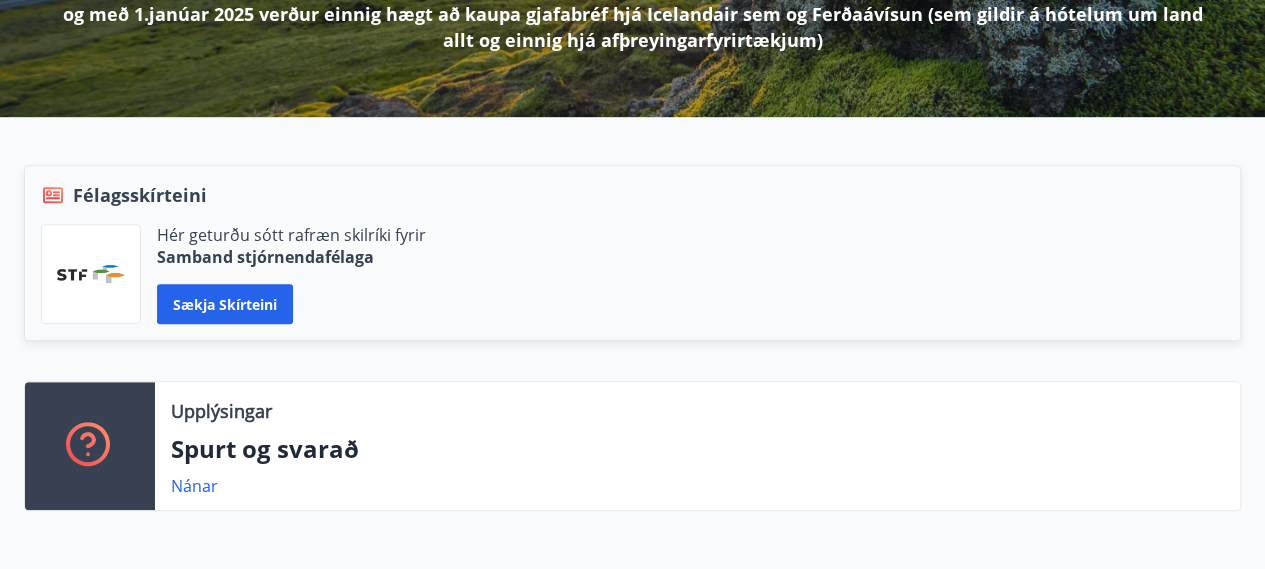 scroll, scrollTop: 416, scrollLeft: 0, axis: vertical 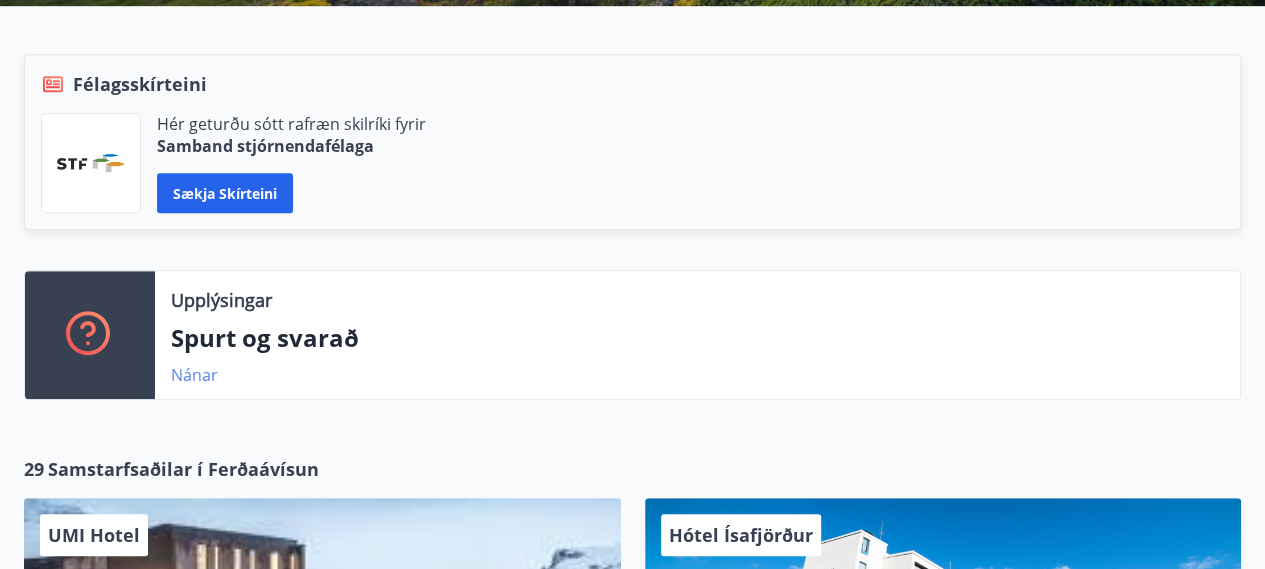click on "Nánar" at bounding box center (194, 375) 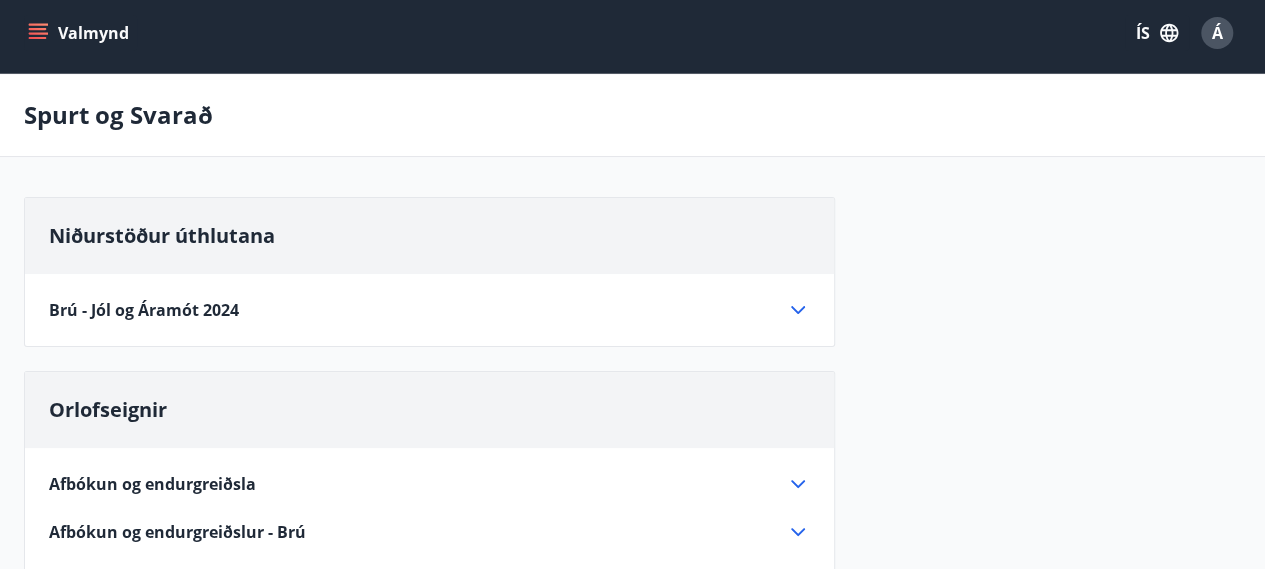 scroll, scrollTop: 0, scrollLeft: 0, axis: both 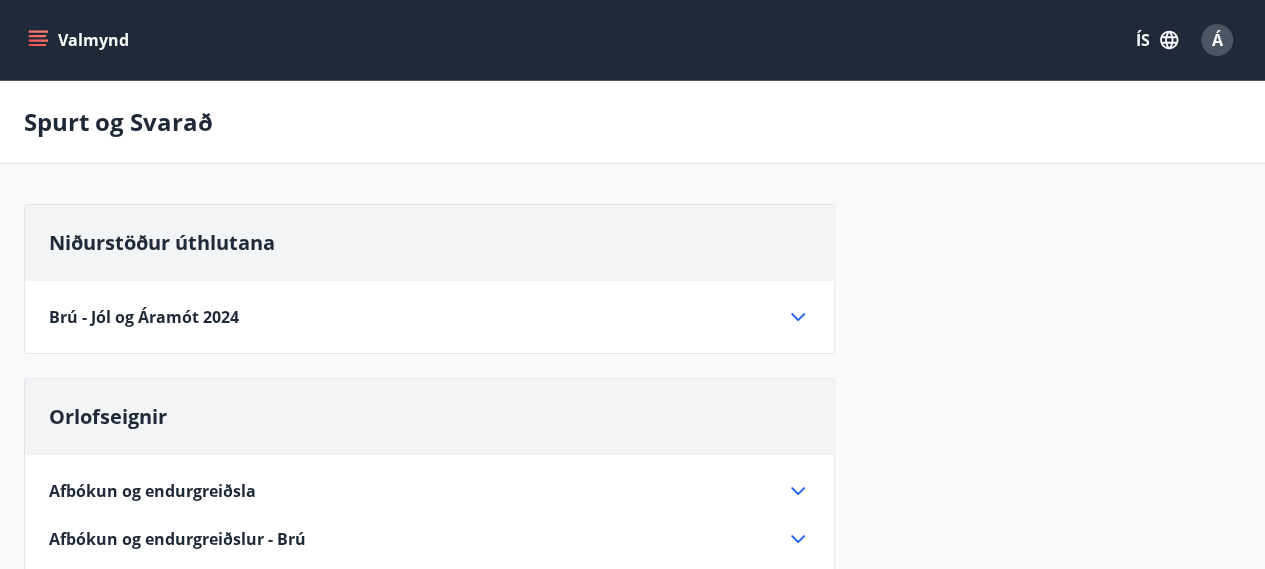 click on "Valmynd" at bounding box center (80, 40) 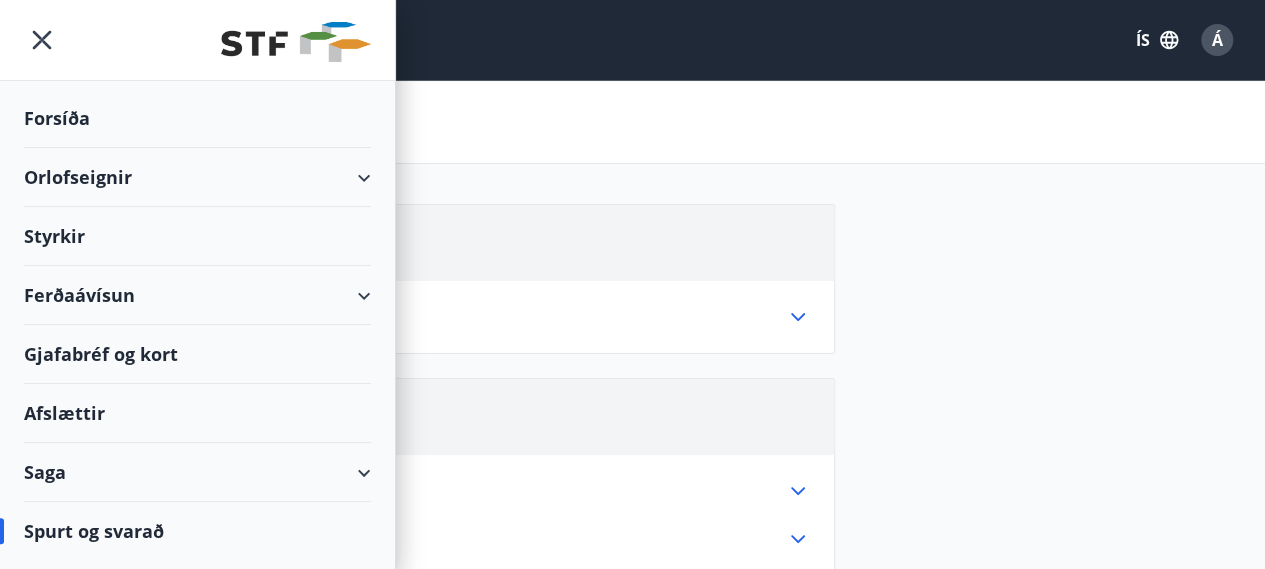 click on "Ferðaávísun" at bounding box center [197, 295] 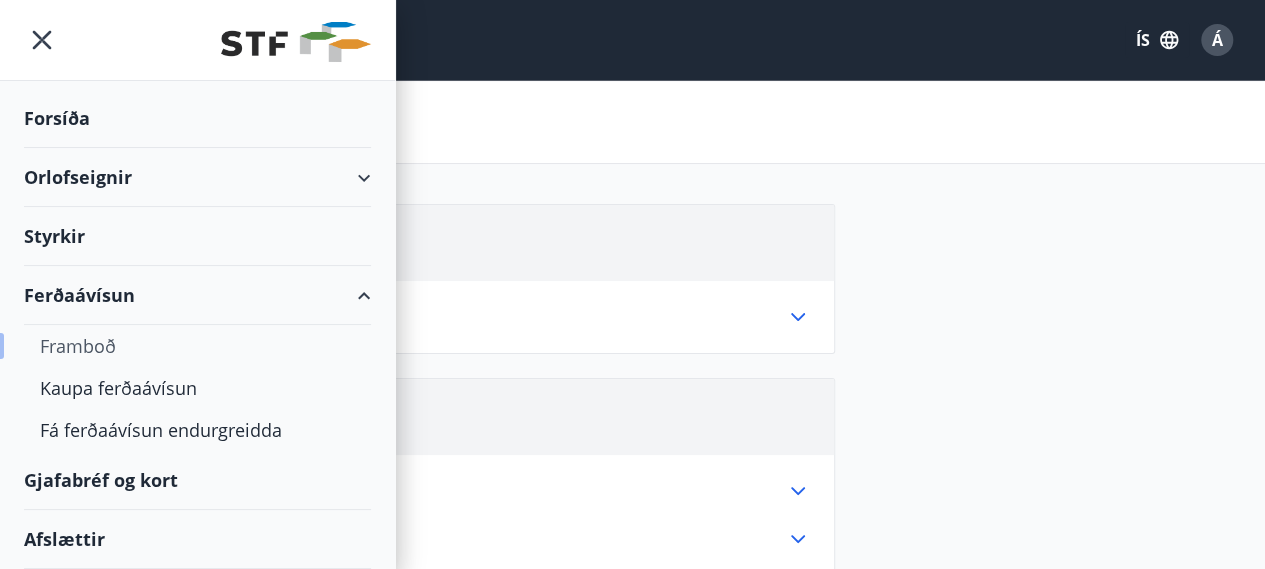 click on "Framboð" at bounding box center [197, 346] 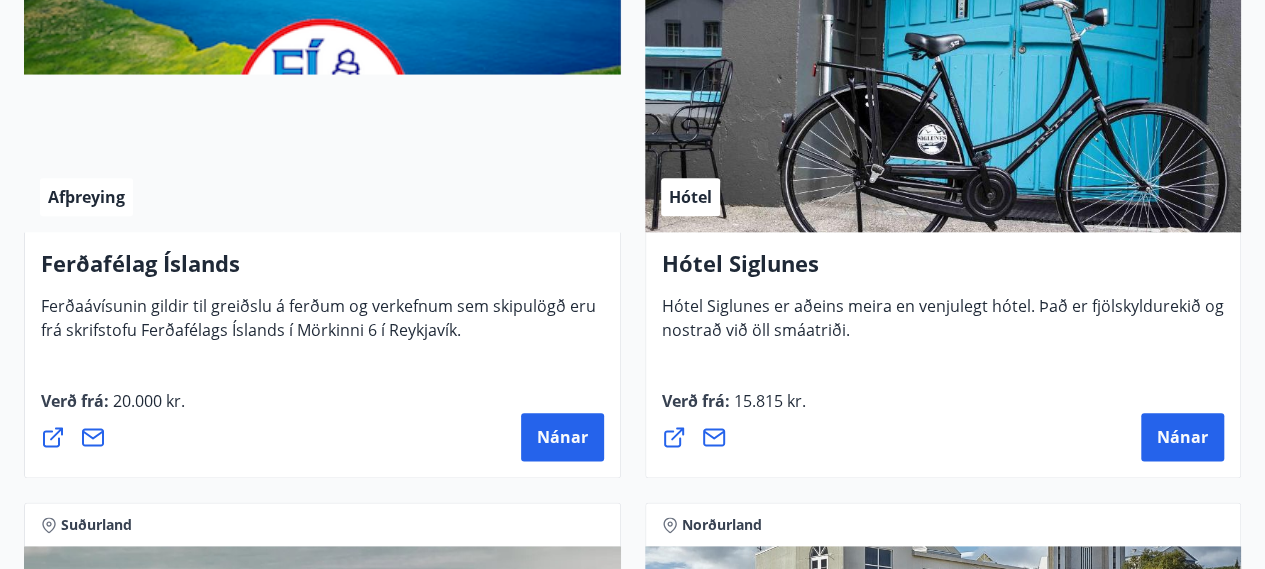 scroll, scrollTop: 0, scrollLeft: 0, axis: both 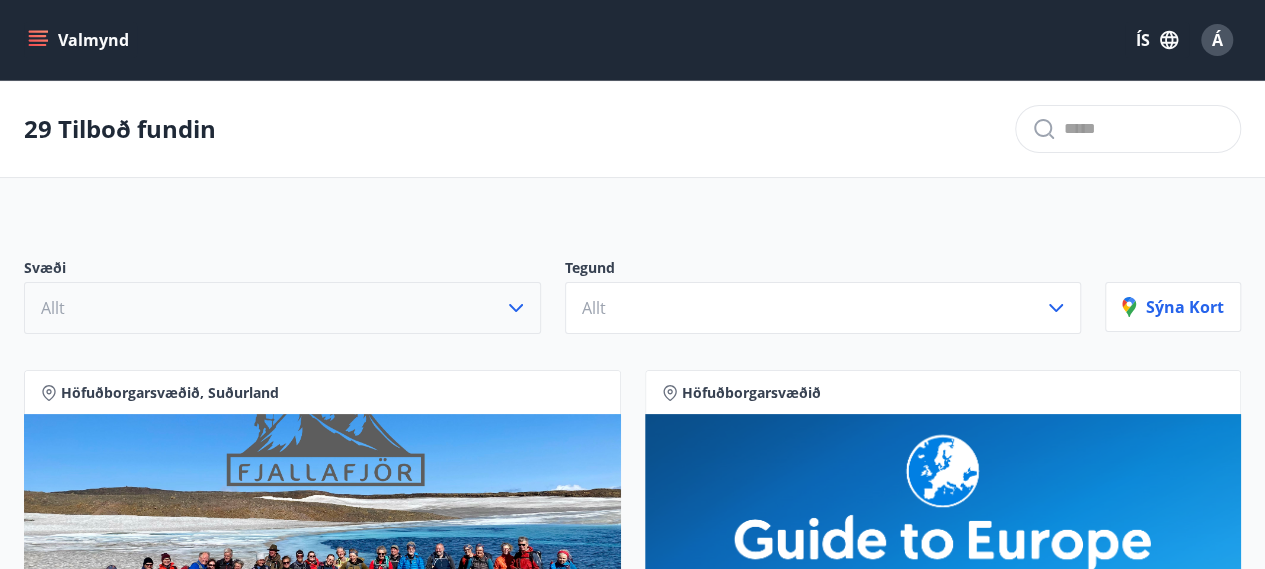click on "Allt" at bounding box center [282, 308] 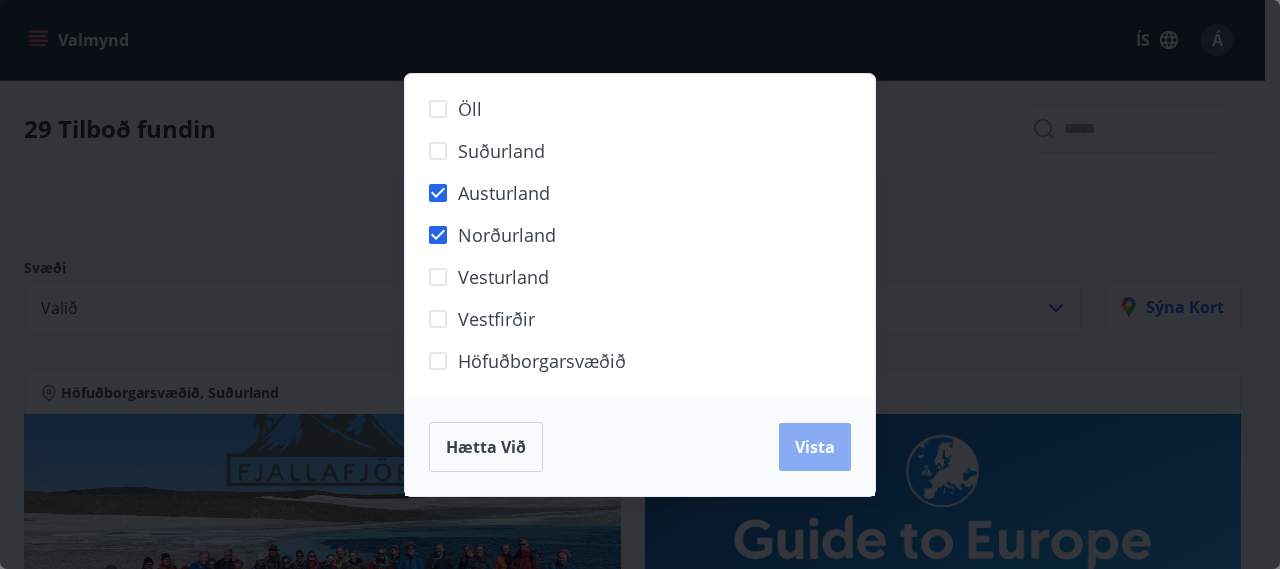 click on "Vista" at bounding box center [815, 447] 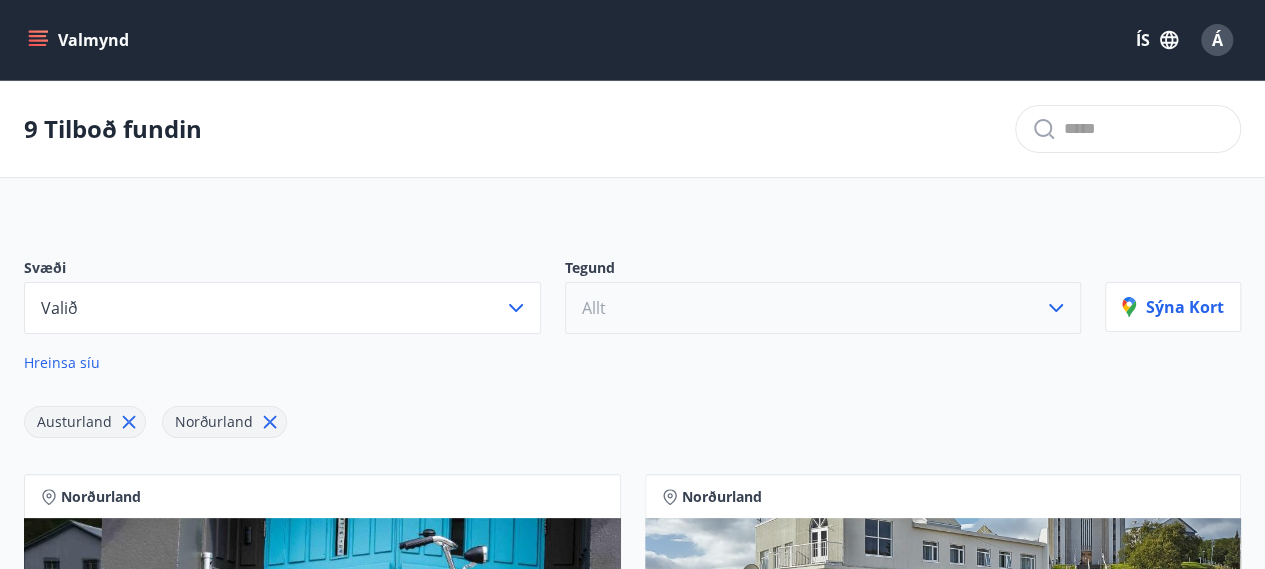 click on "Allt" at bounding box center [823, 308] 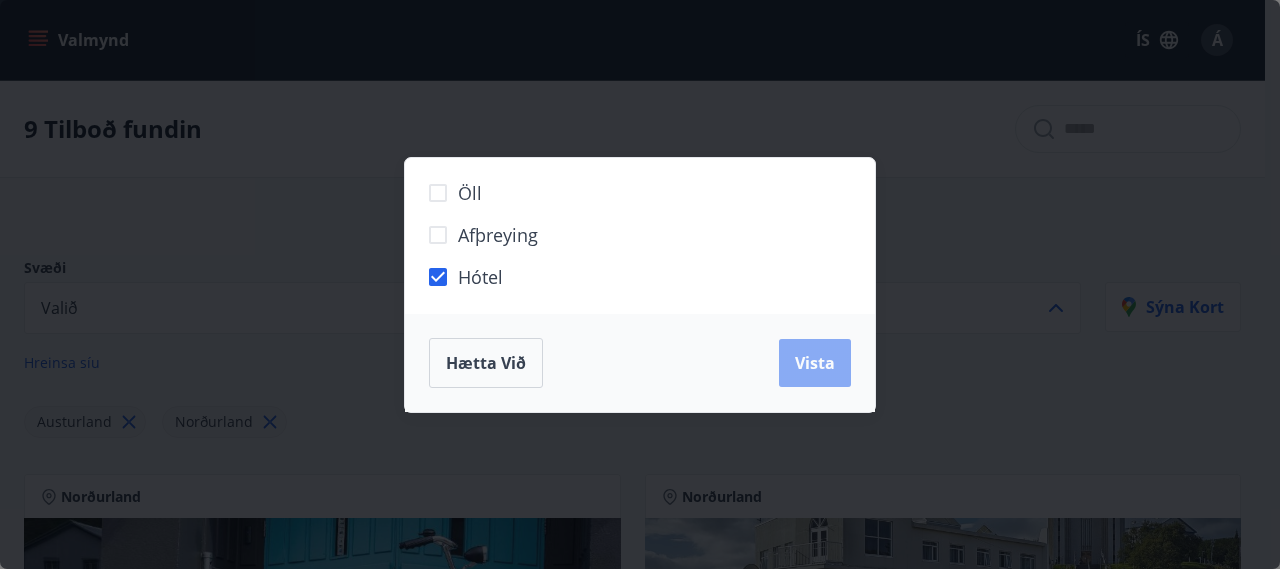 click on "Vista" at bounding box center [815, 363] 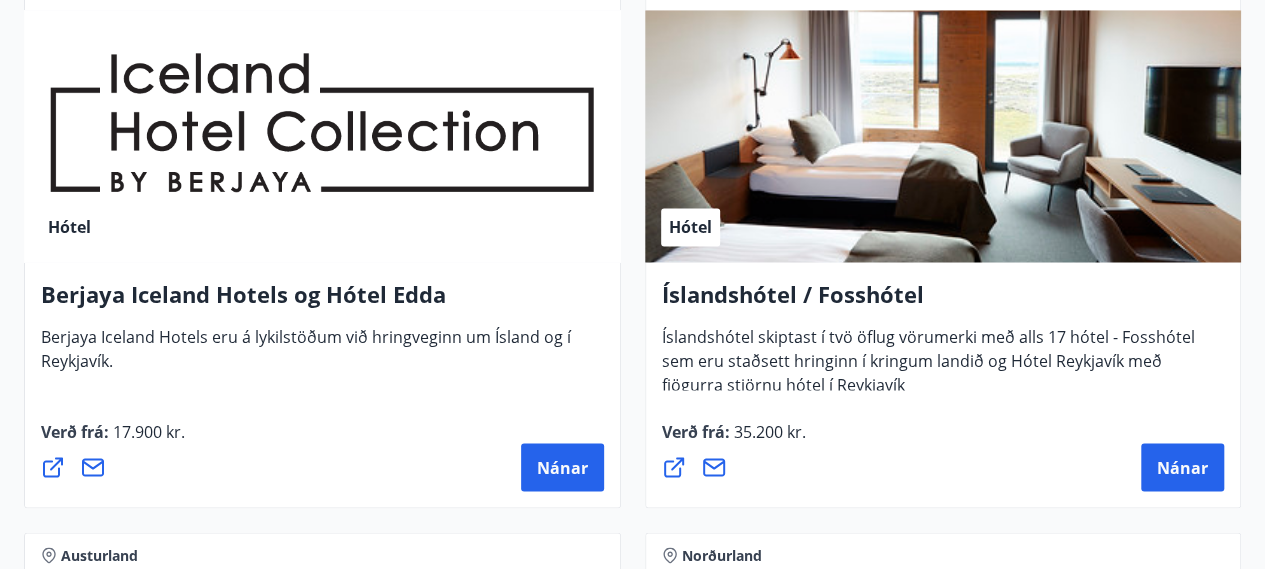 scroll, scrollTop: 1400, scrollLeft: 0, axis: vertical 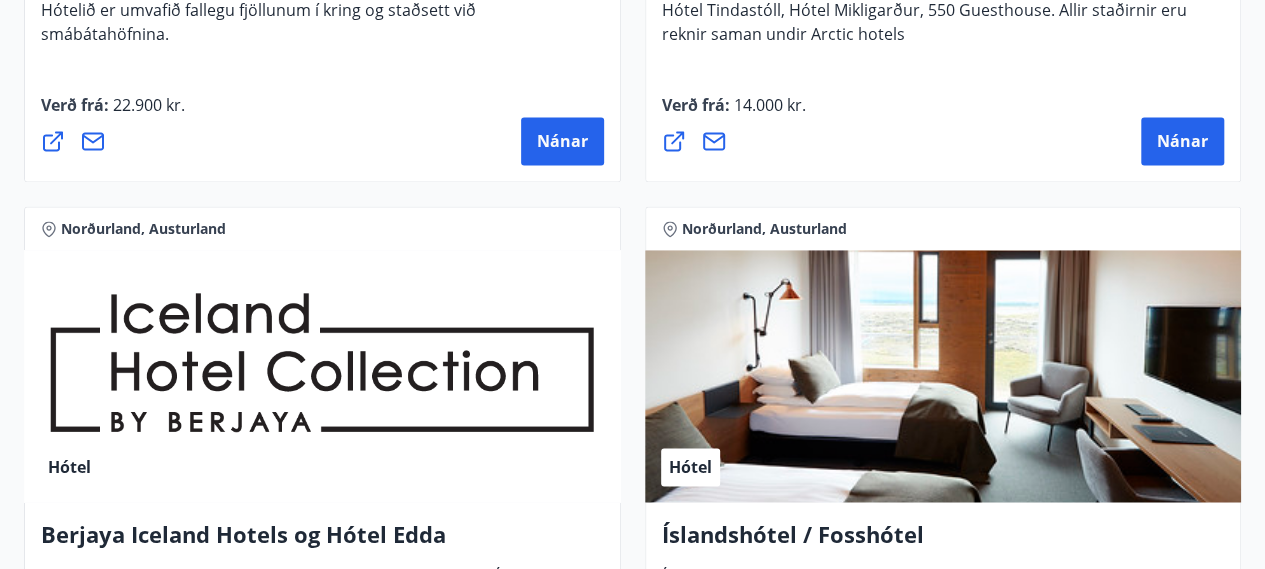 click on "Hótel" at bounding box center [322, 376] 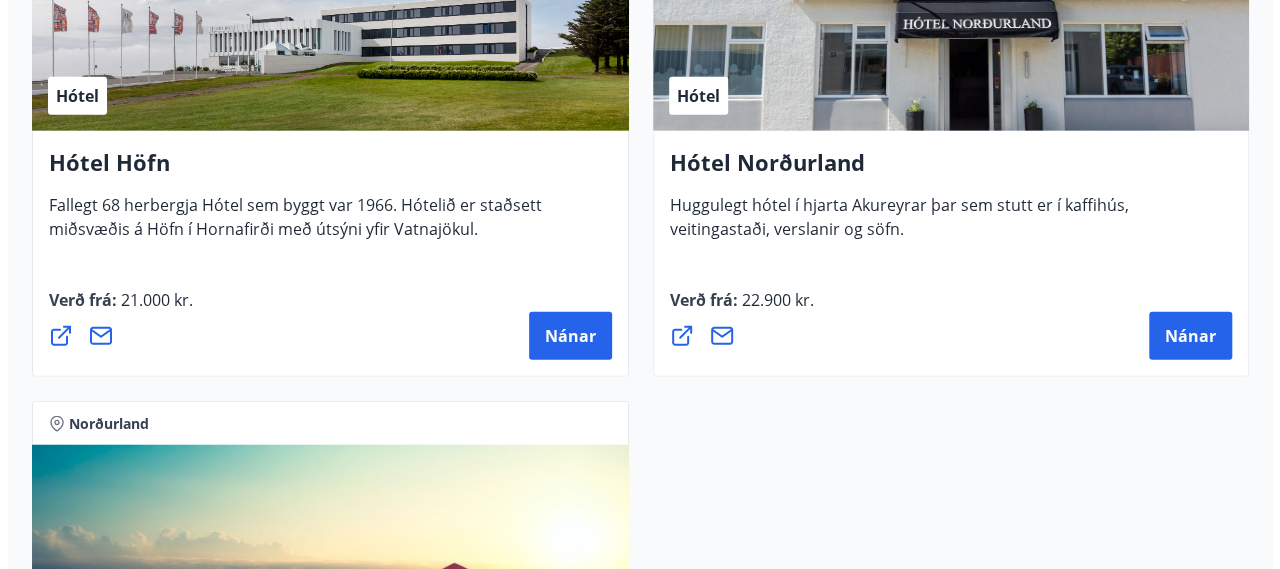 scroll, scrollTop: 2400, scrollLeft: 0, axis: vertical 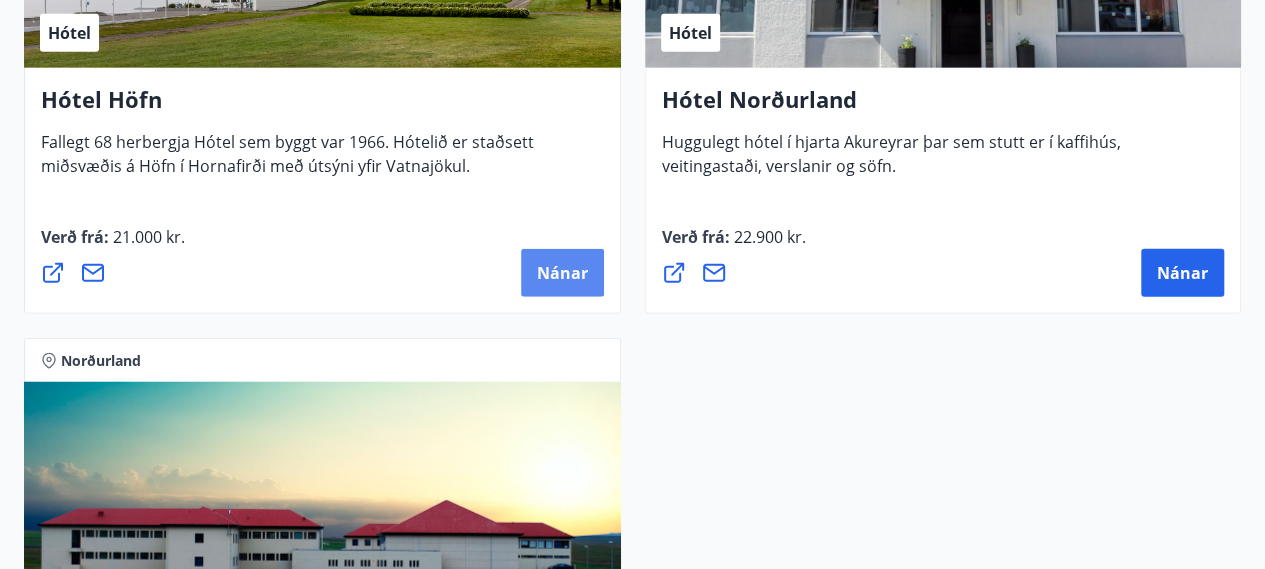 click on "Nánar" at bounding box center [562, 273] 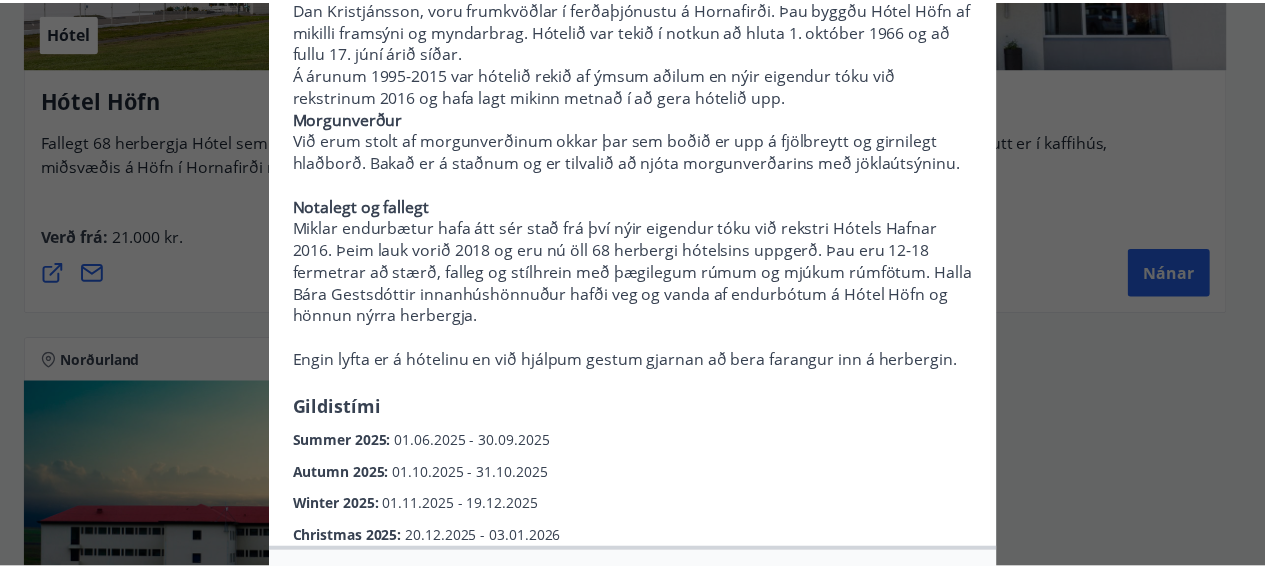 scroll, scrollTop: 0, scrollLeft: 0, axis: both 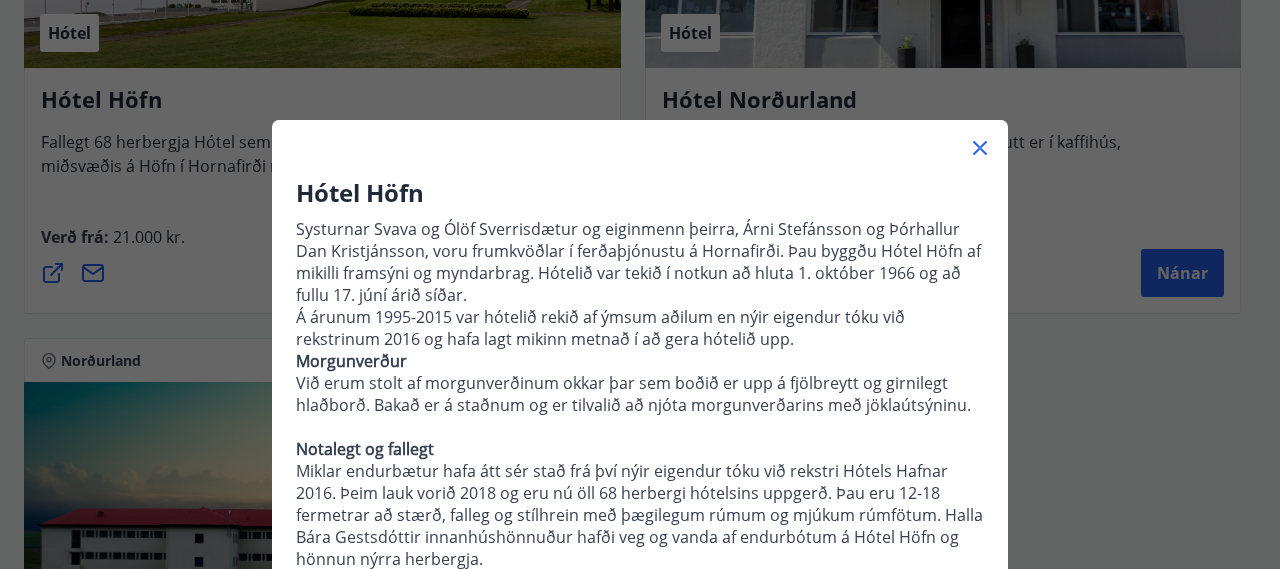 click 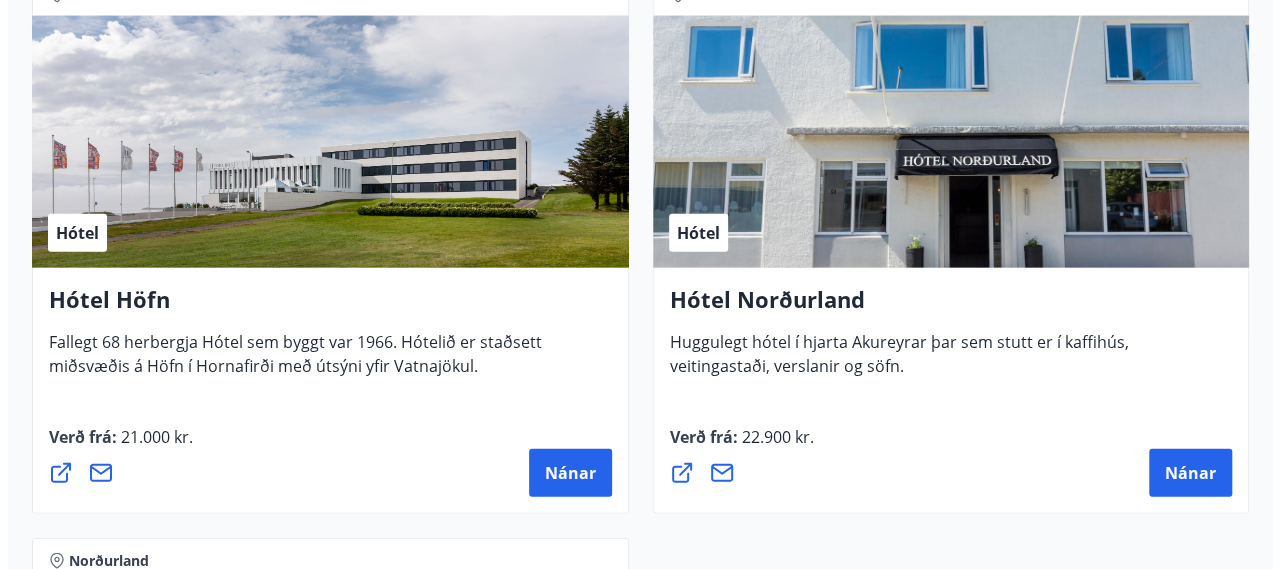 scroll, scrollTop: 2400, scrollLeft: 0, axis: vertical 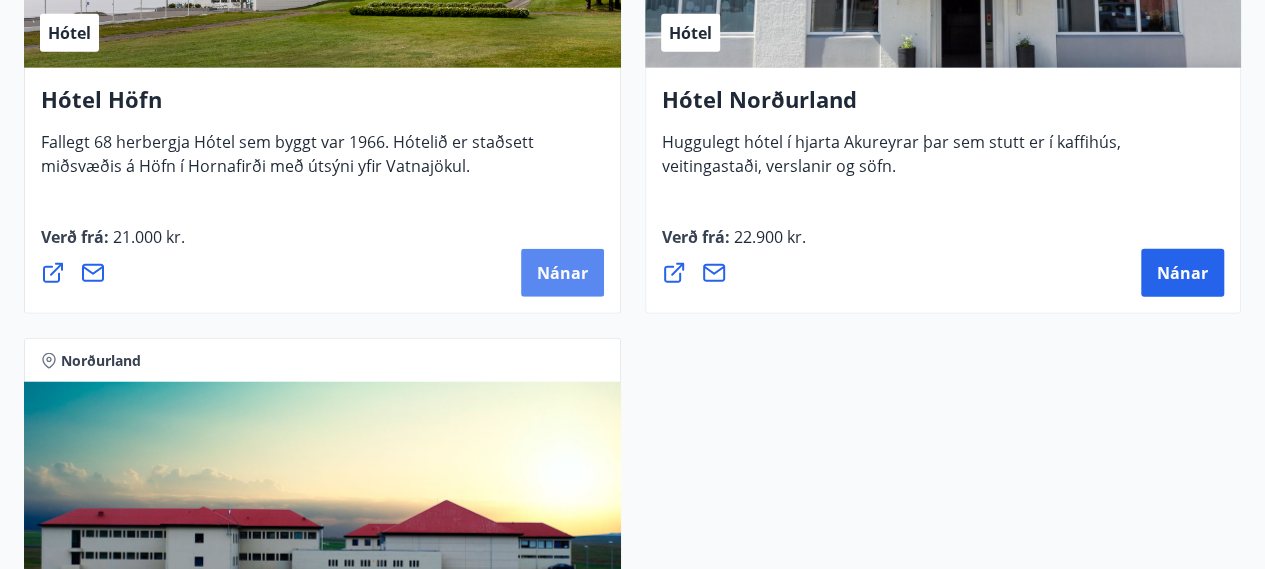 click on "Nánar" at bounding box center (562, 273) 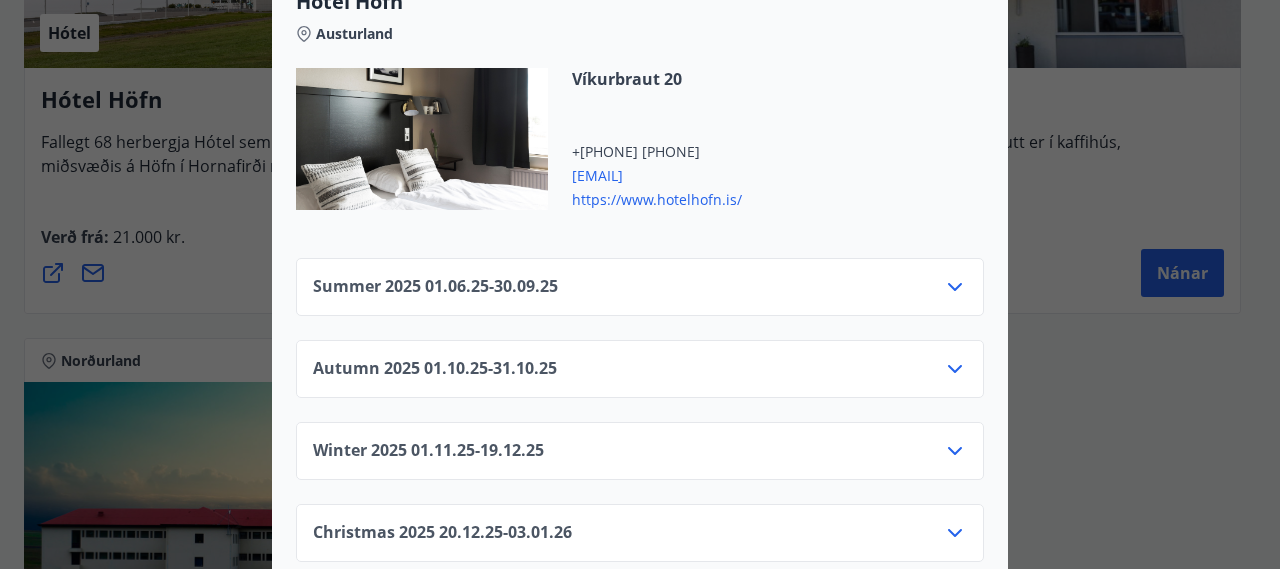 scroll, scrollTop: 861, scrollLeft: 0, axis: vertical 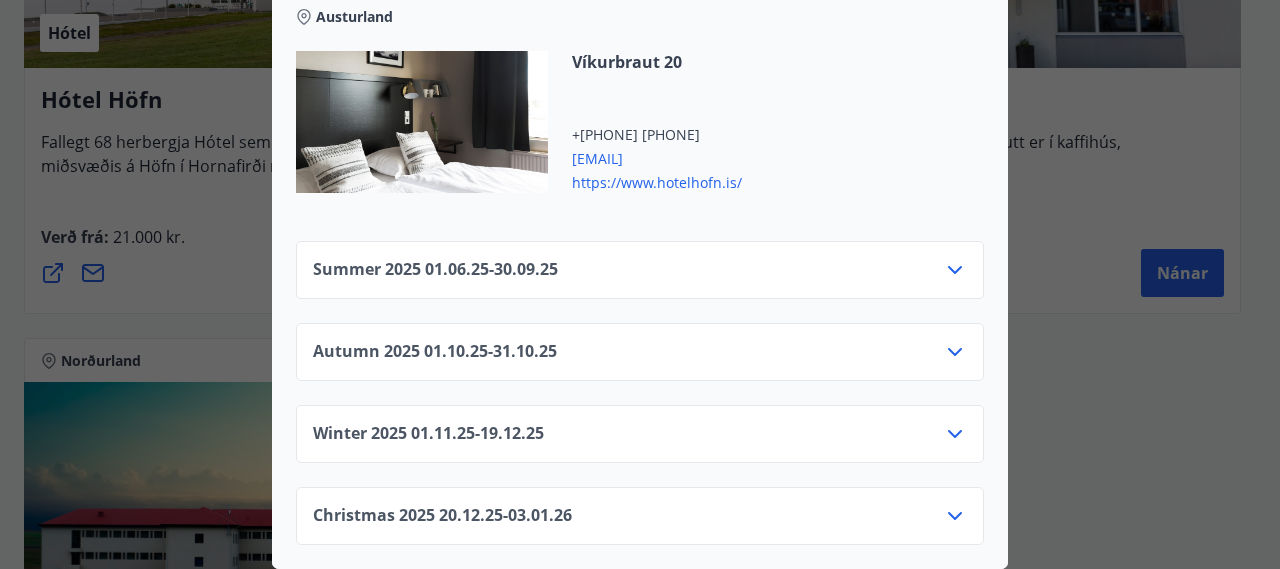 click 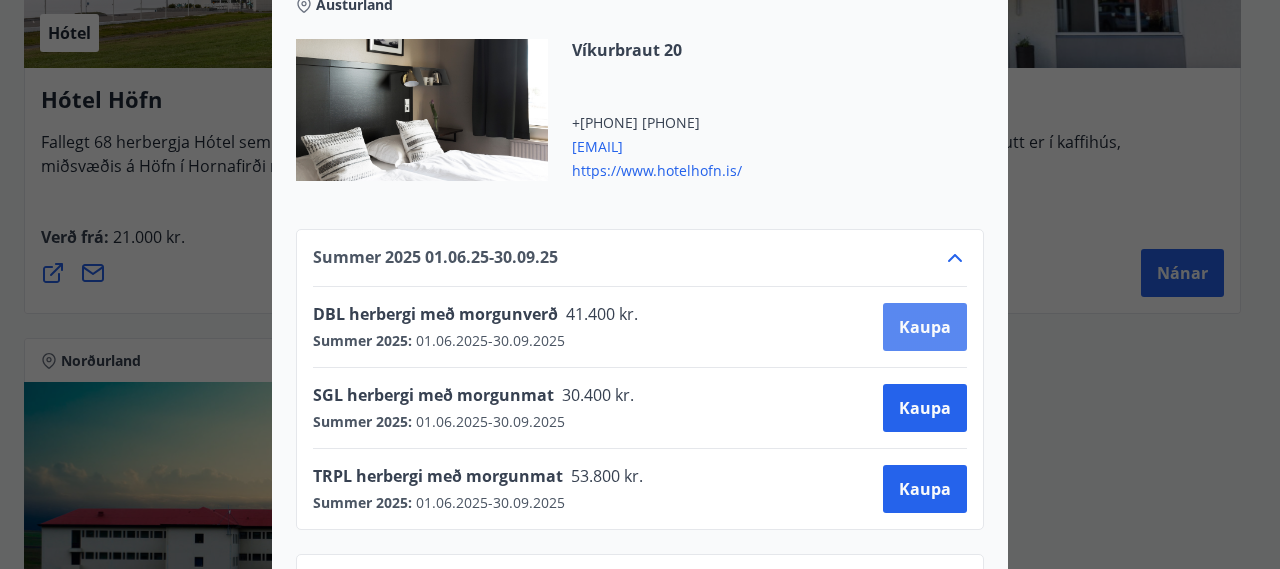 click on "Kaupa" at bounding box center [925, 327] 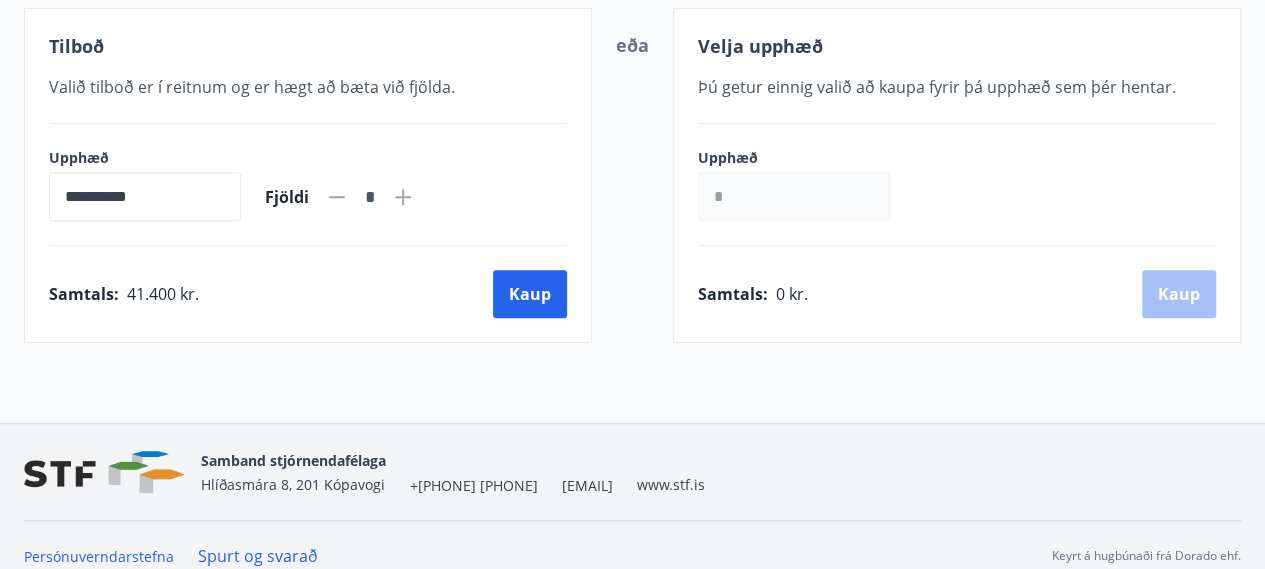 scroll, scrollTop: 391, scrollLeft: 0, axis: vertical 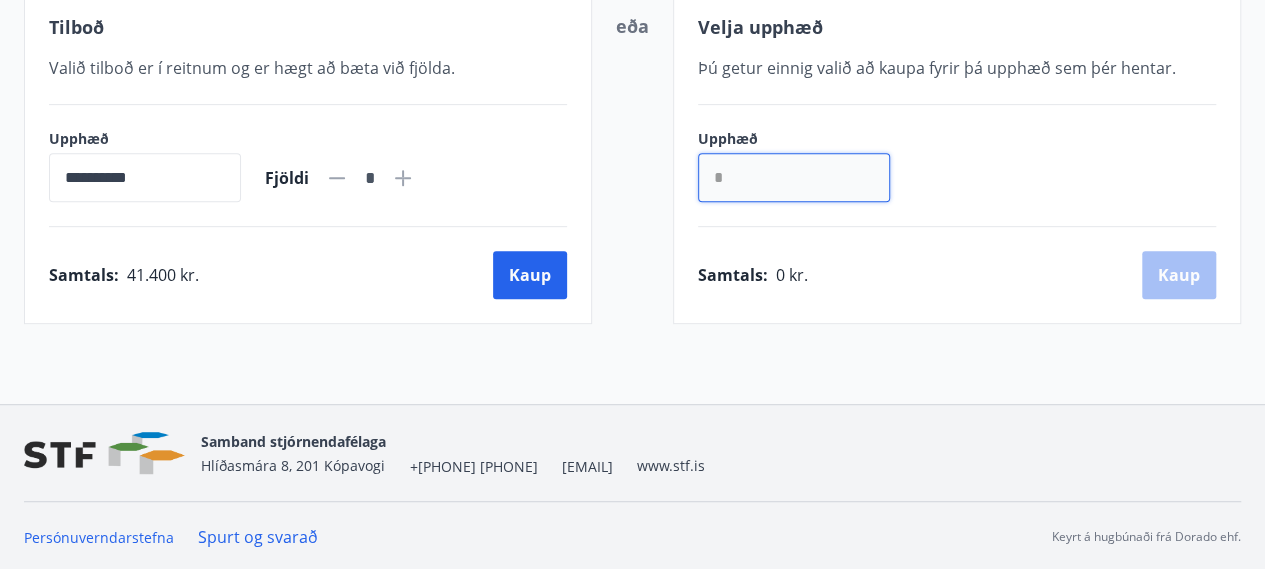click on "*" at bounding box center [794, 177] 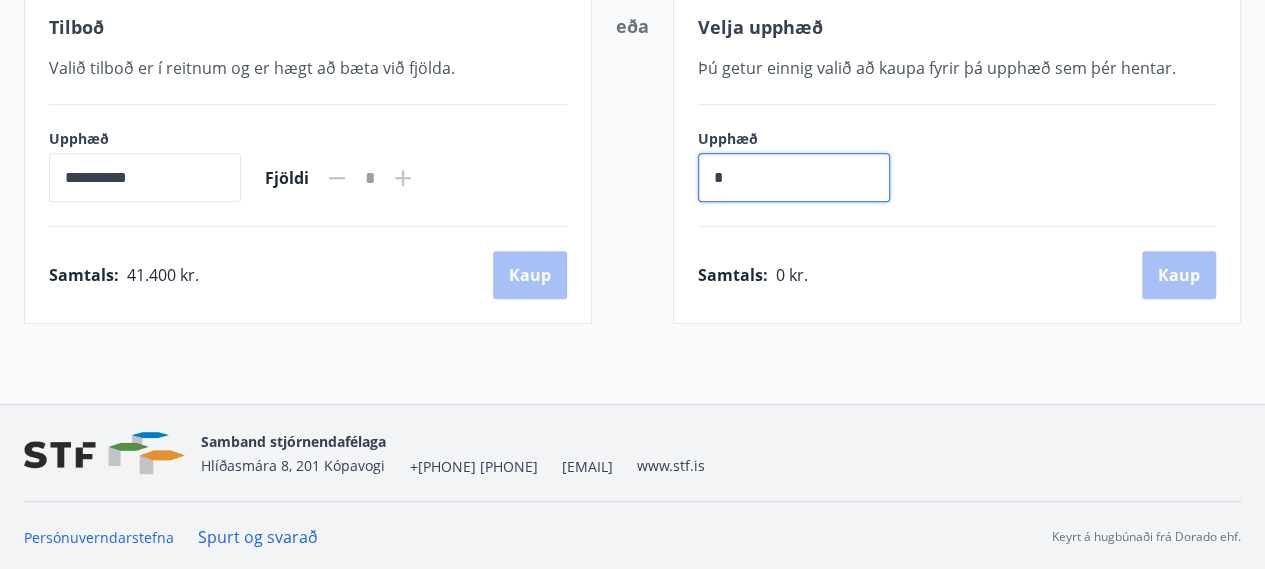 click on "*" at bounding box center (794, 177) 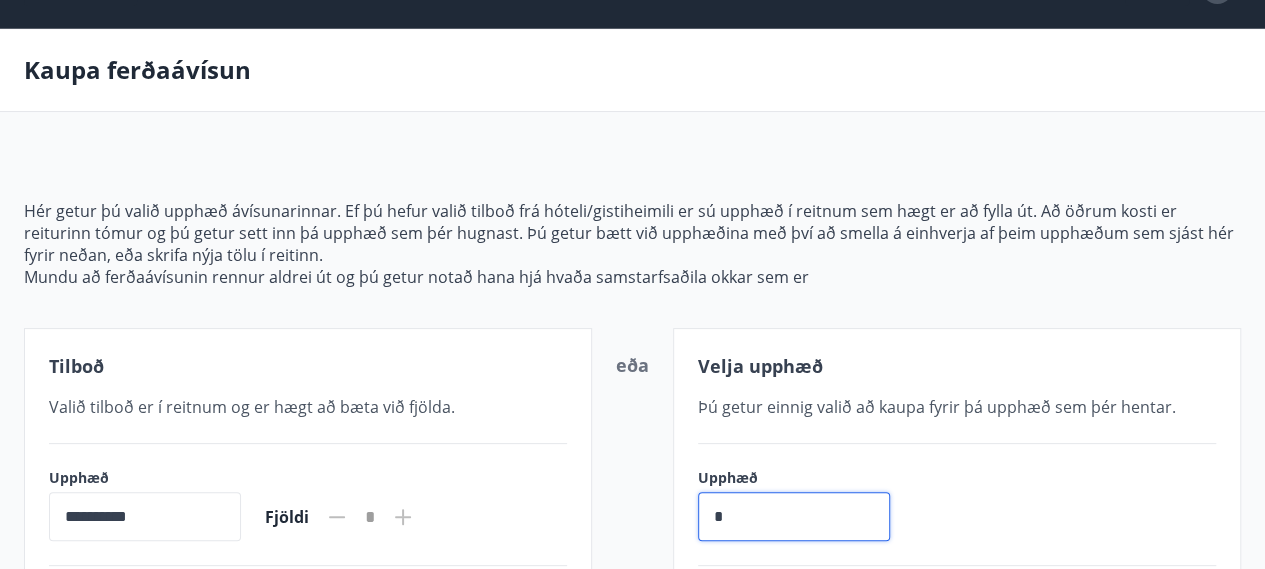 scroll, scrollTop: 0, scrollLeft: 0, axis: both 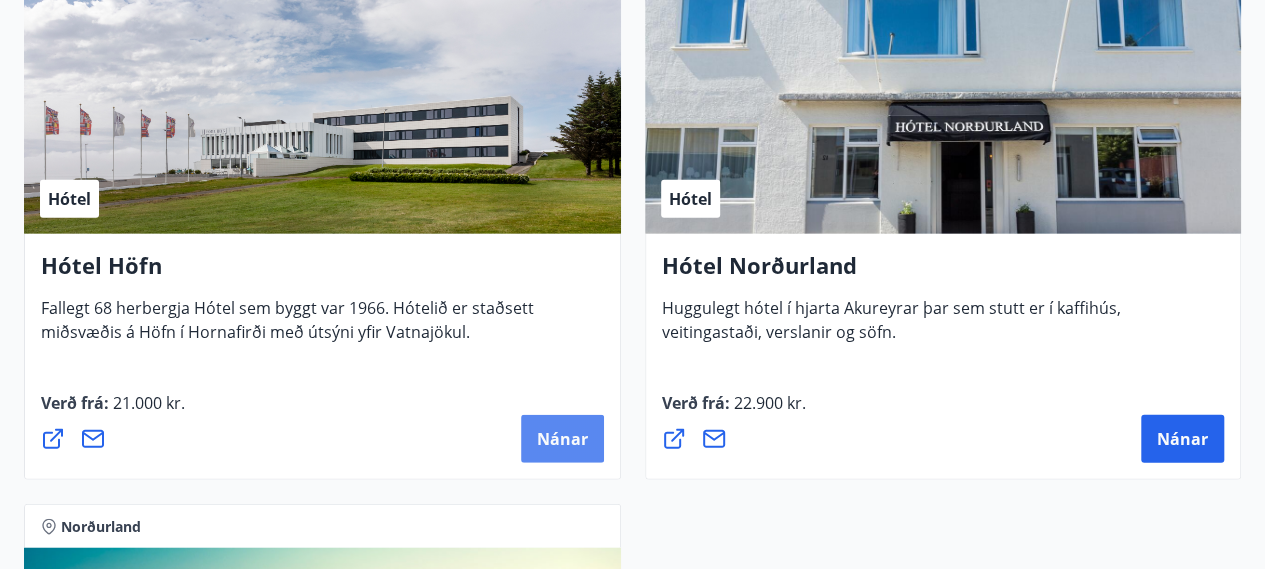 click on "Nánar" at bounding box center (562, 439) 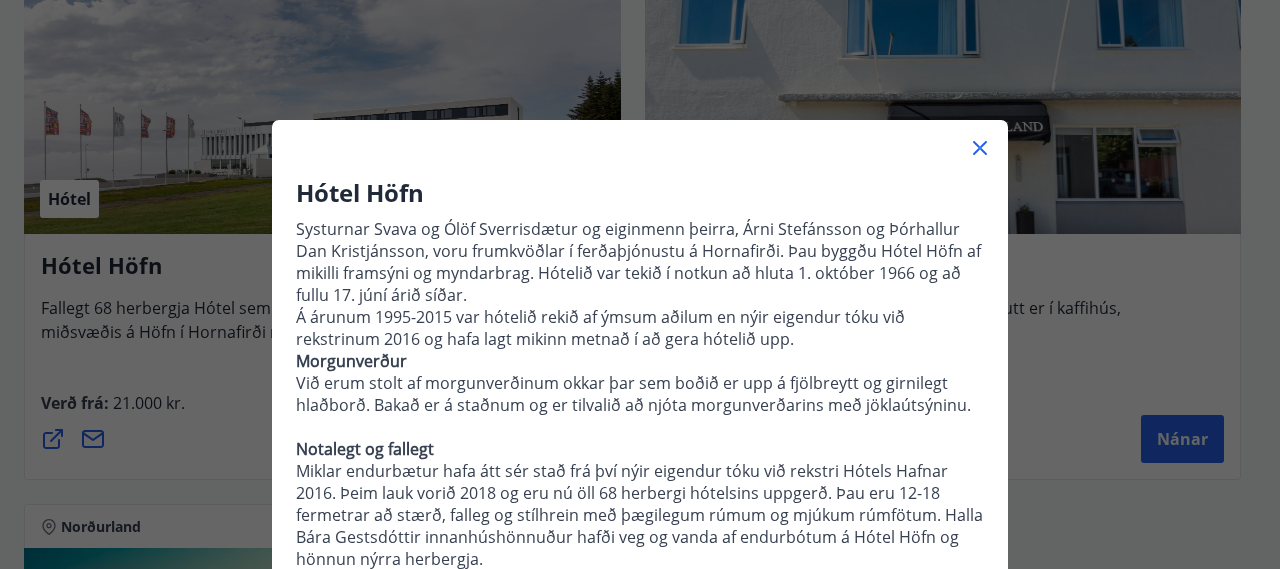 click 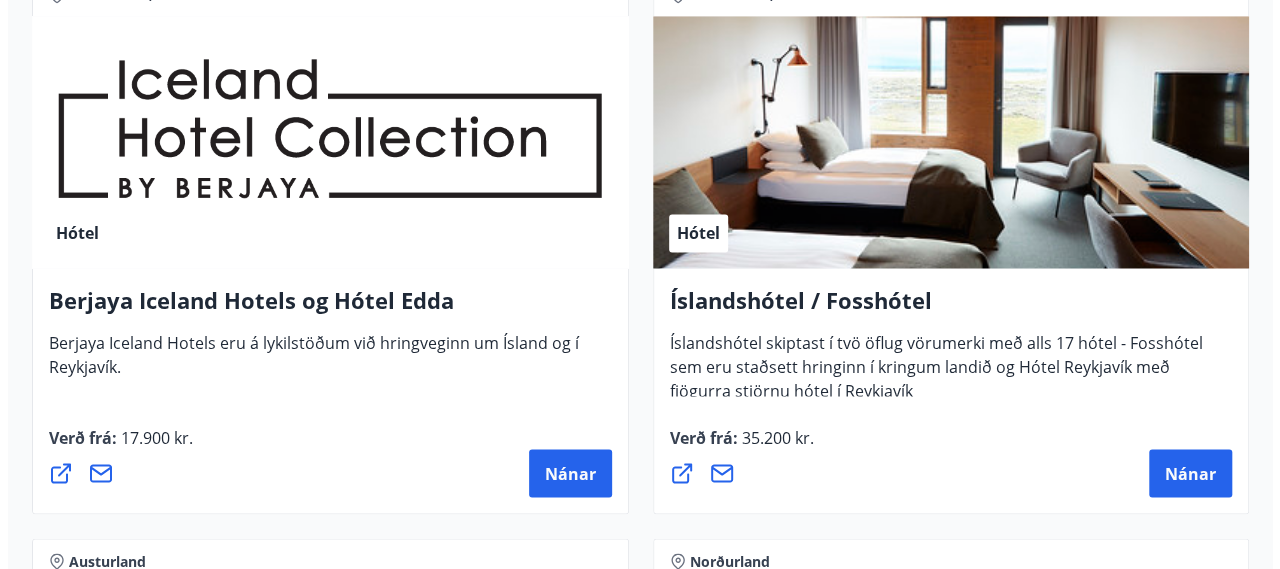 scroll, scrollTop: 1834, scrollLeft: 0, axis: vertical 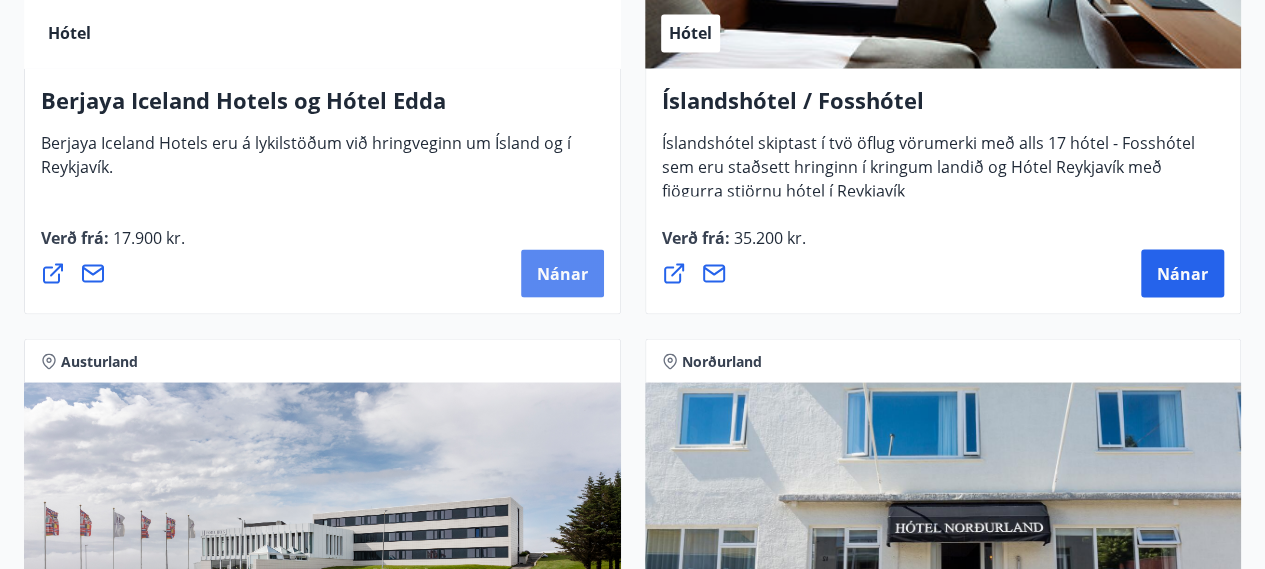 click on "Nánar" at bounding box center (562, 273) 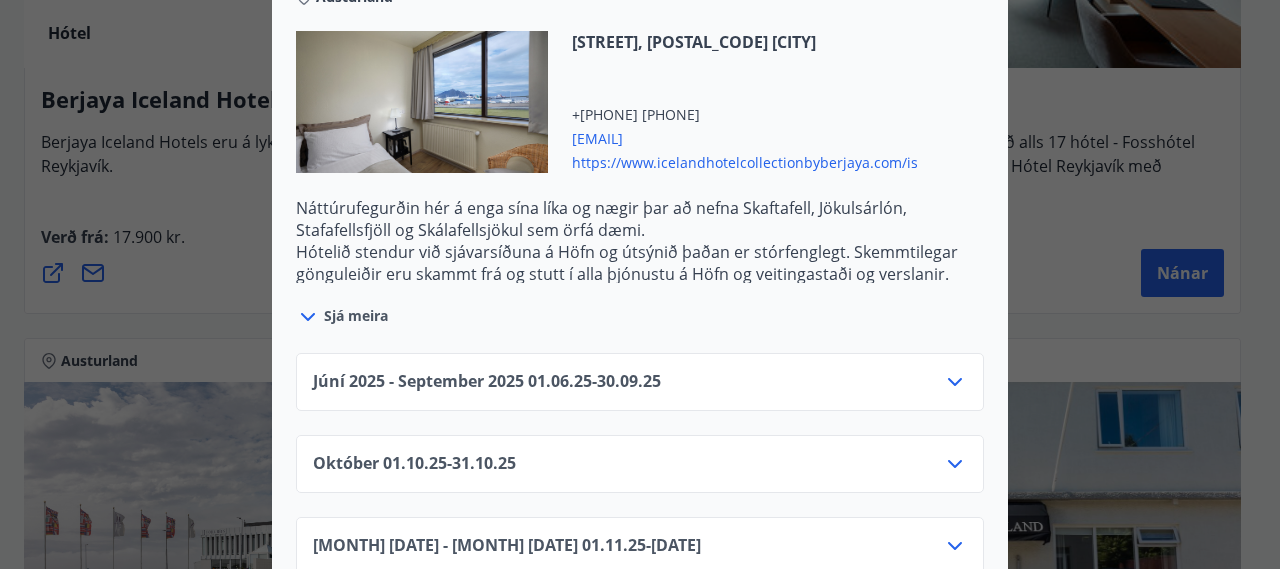 scroll, scrollTop: 2800, scrollLeft: 0, axis: vertical 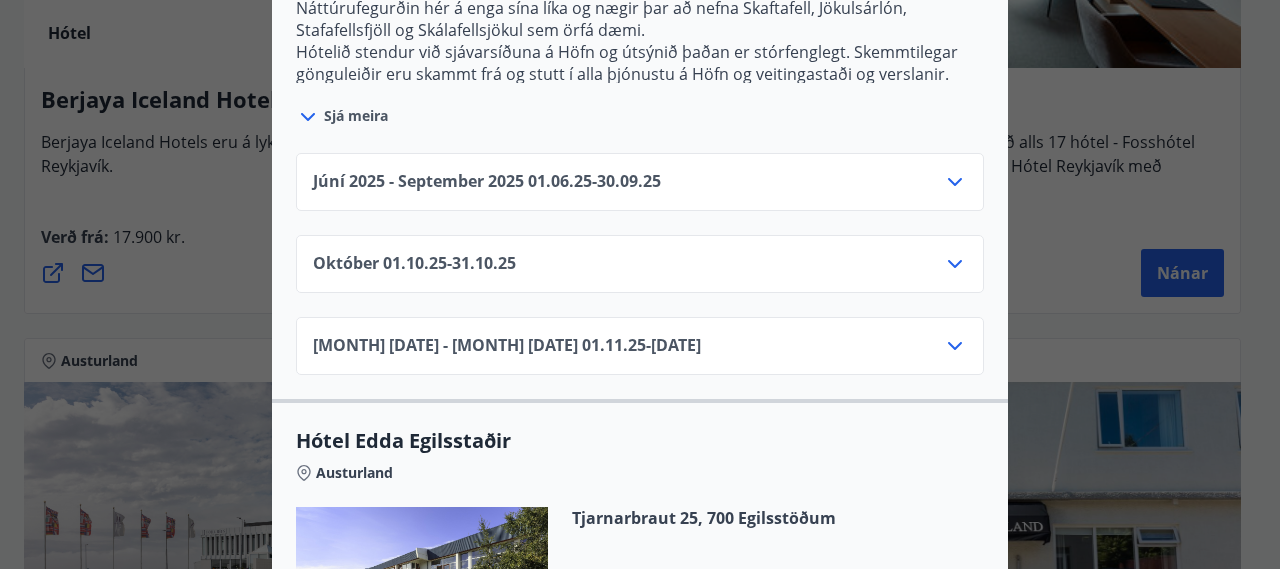 click 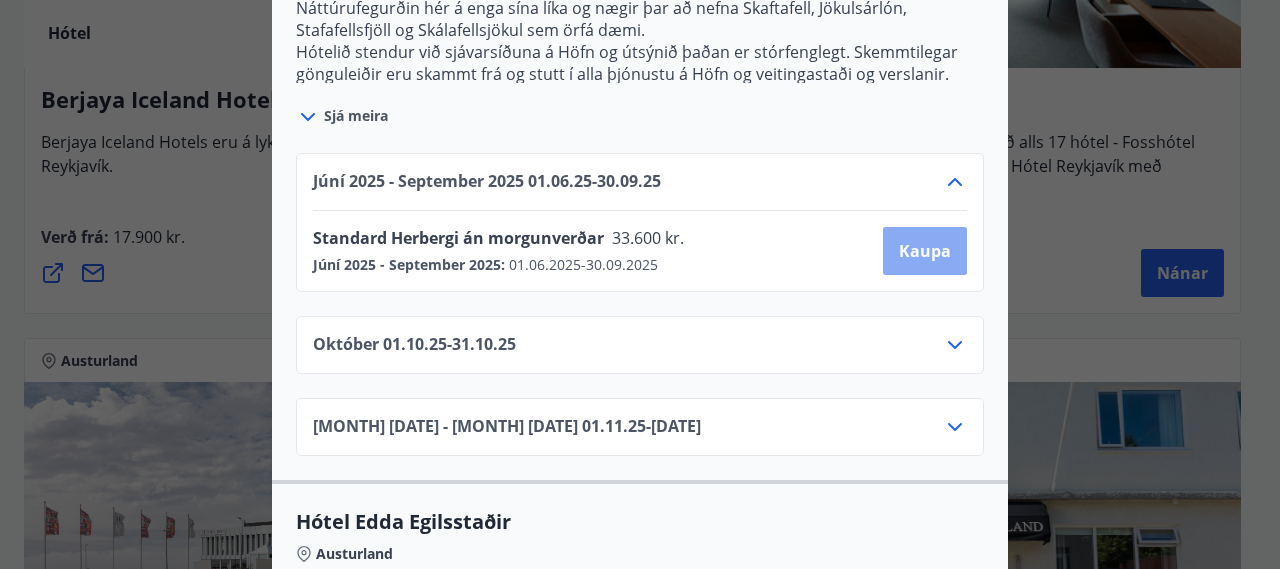 click on "Kaupa" at bounding box center [925, 251] 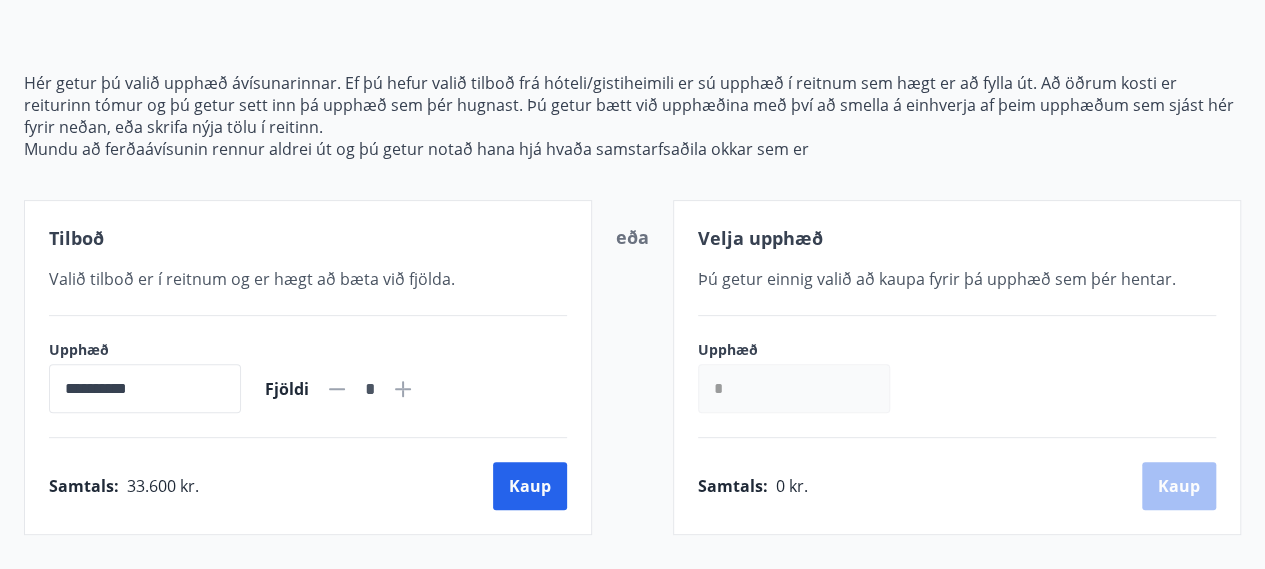 scroll, scrollTop: 200, scrollLeft: 0, axis: vertical 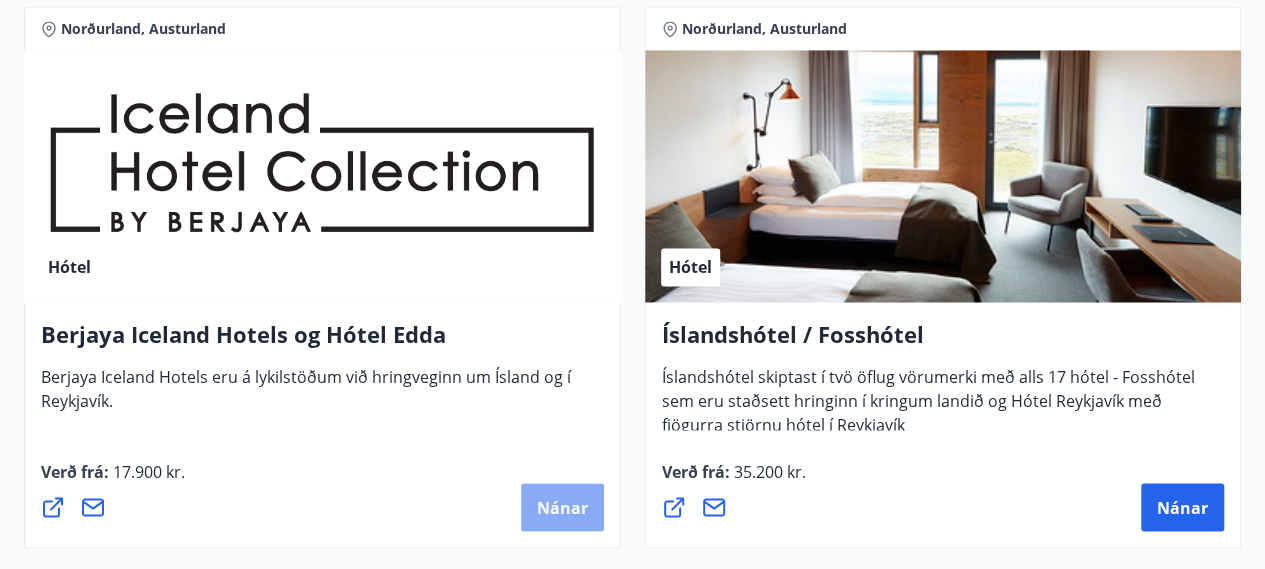 click on "Nánar" at bounding box center [562, 507] 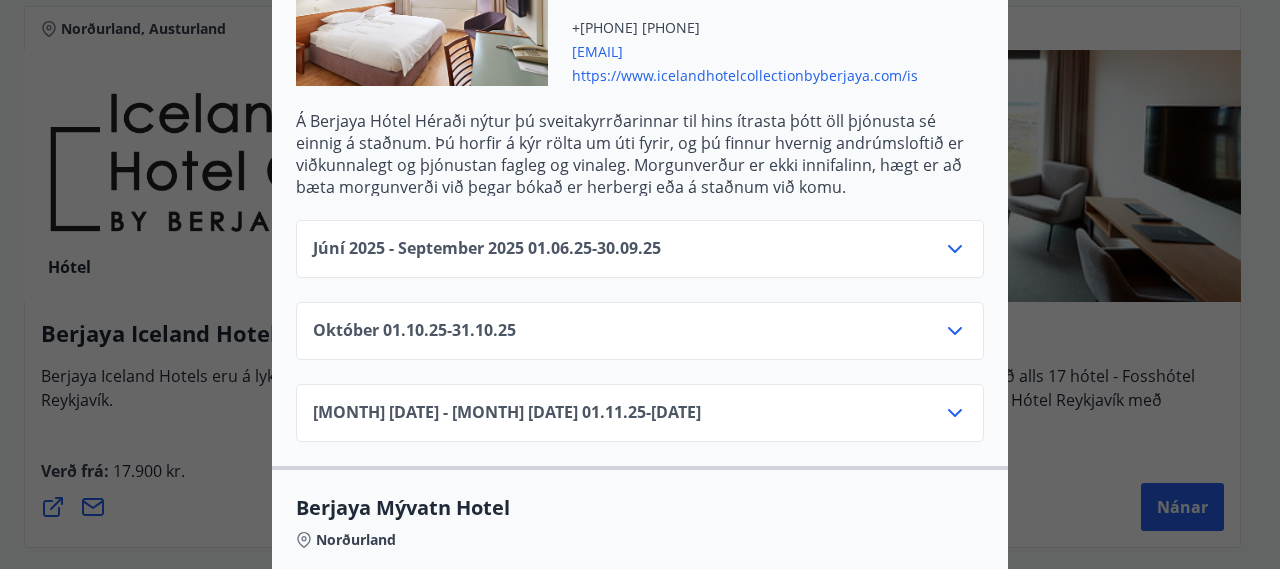 scroll, scrollTop: 1400, scrollLeft: 0, axis: vertical 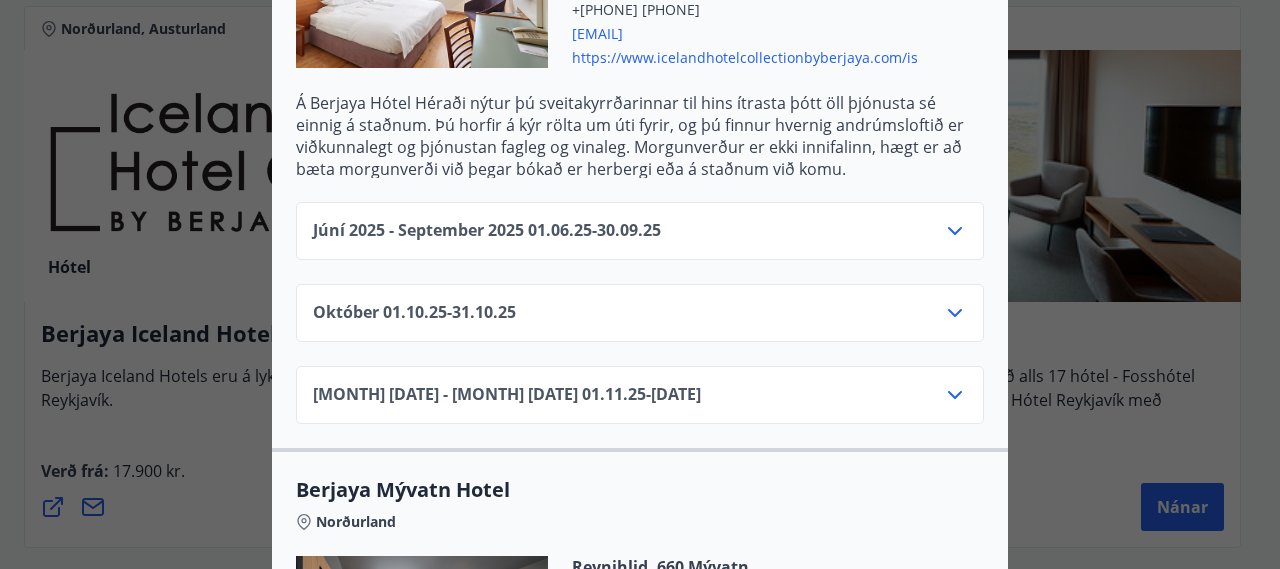 click 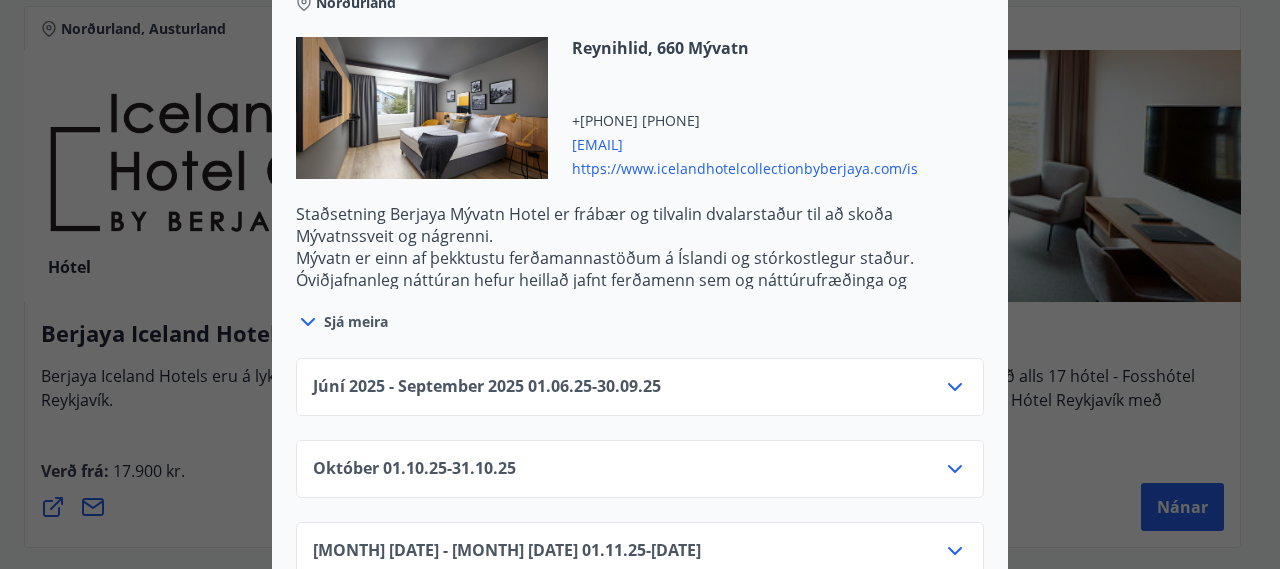 scroll, scrollTop: 800, scrollLeft: 0, axis: vertical 